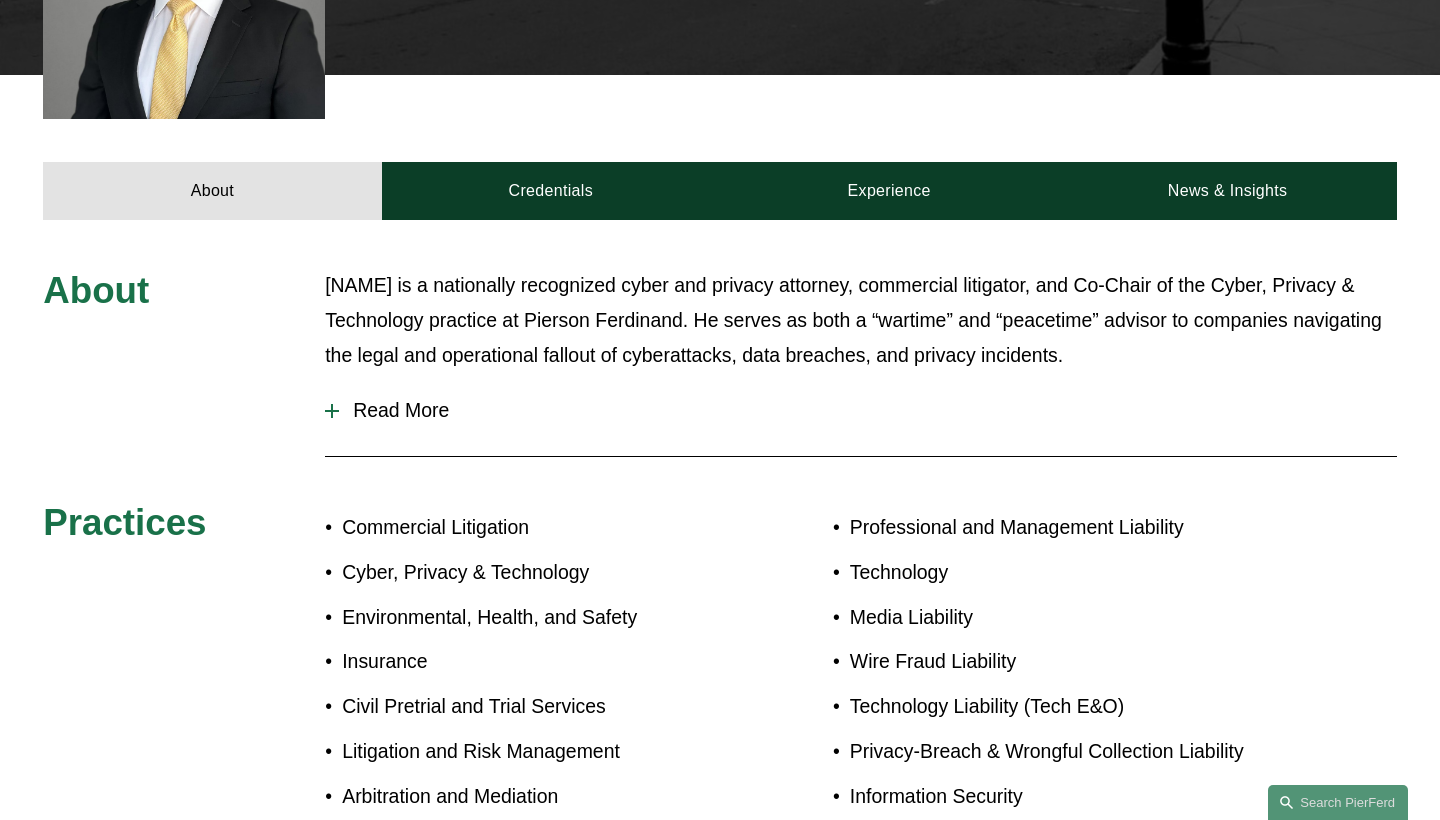 scroll, scrollTop: 730, scrollLeft: 0, axis: vertical 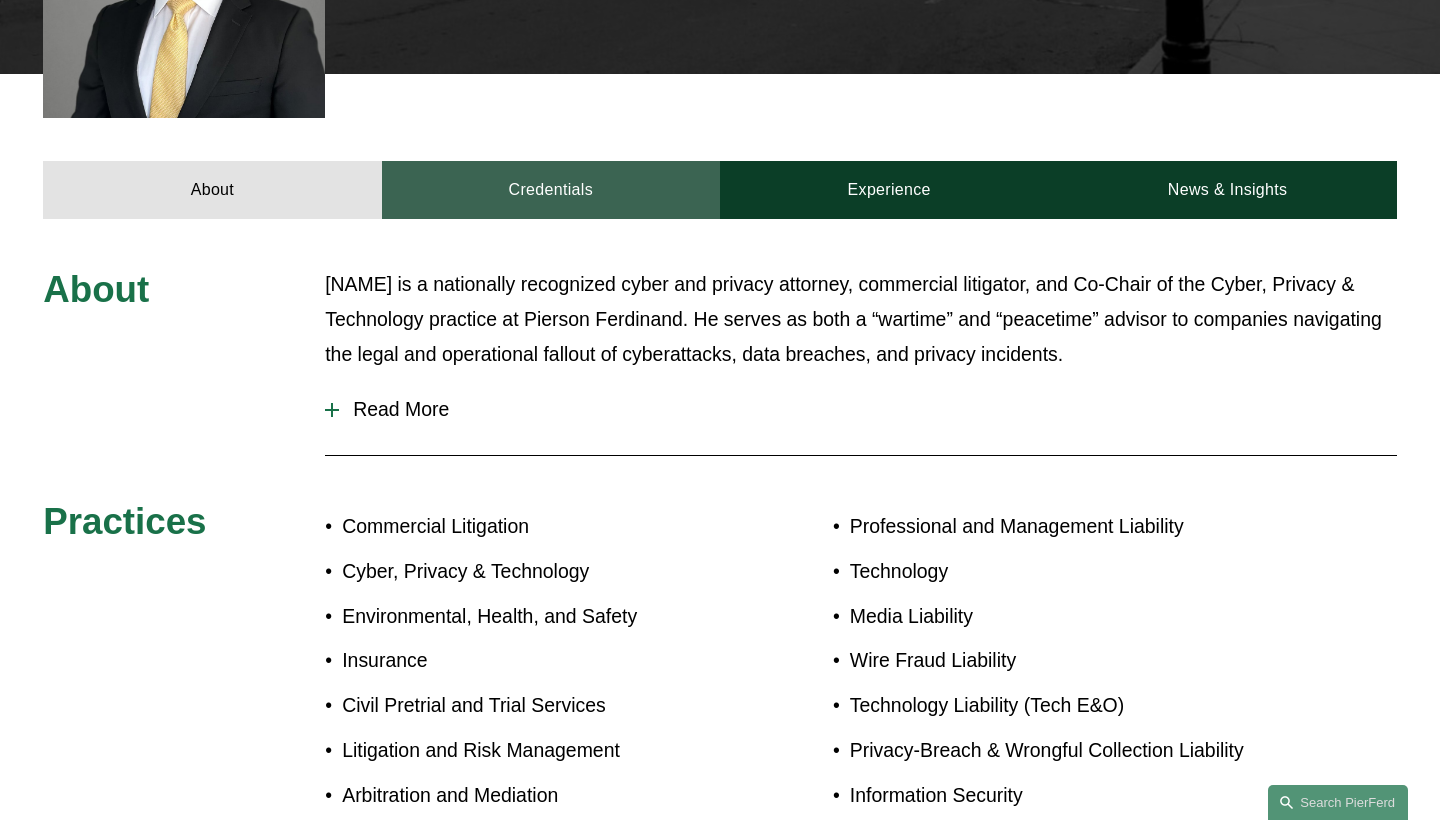 click on "Credentials" at bounding box center (551, 190) 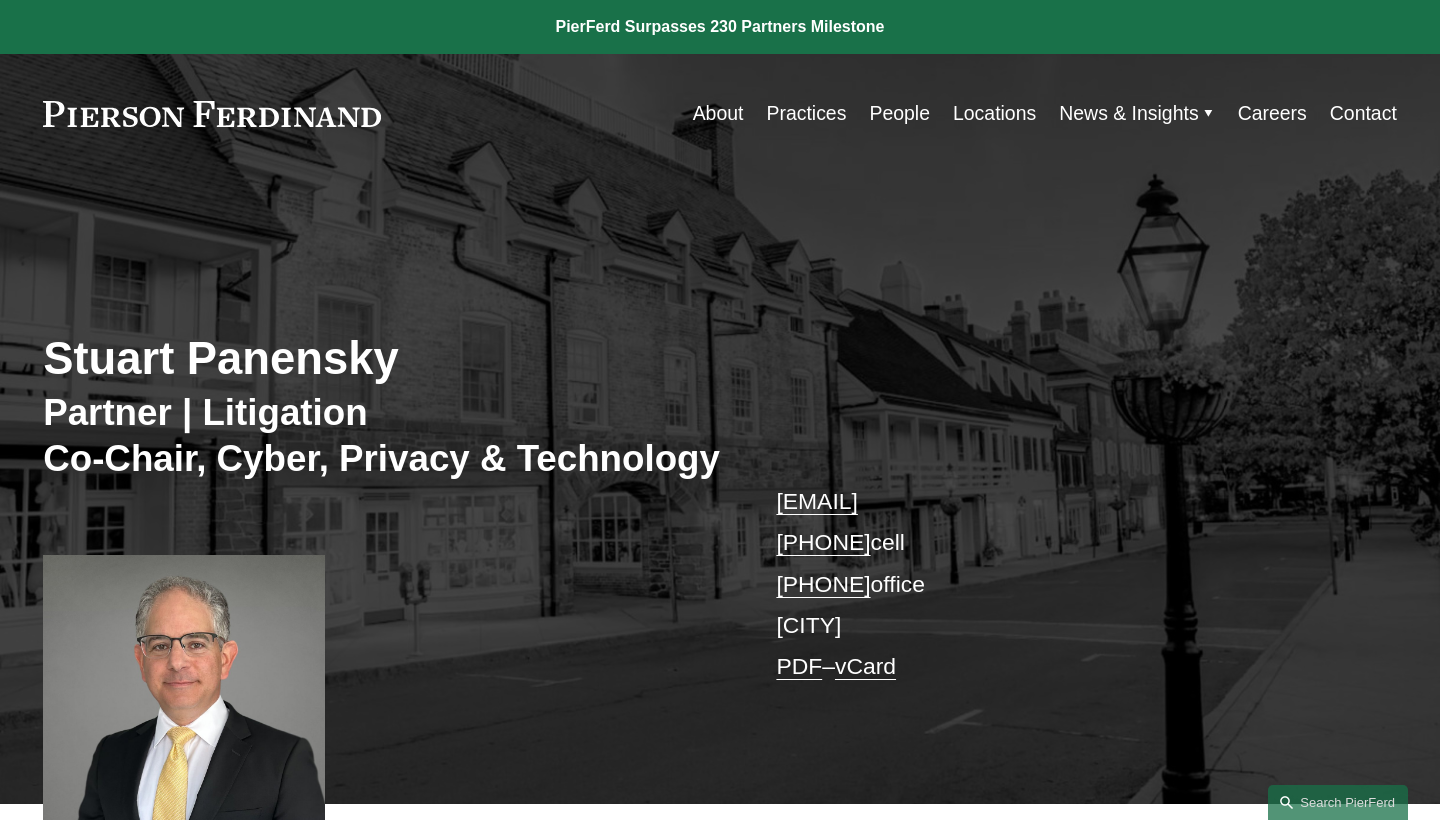 scroll, scrollTop: 0, scrollLeft: 0, axis: both 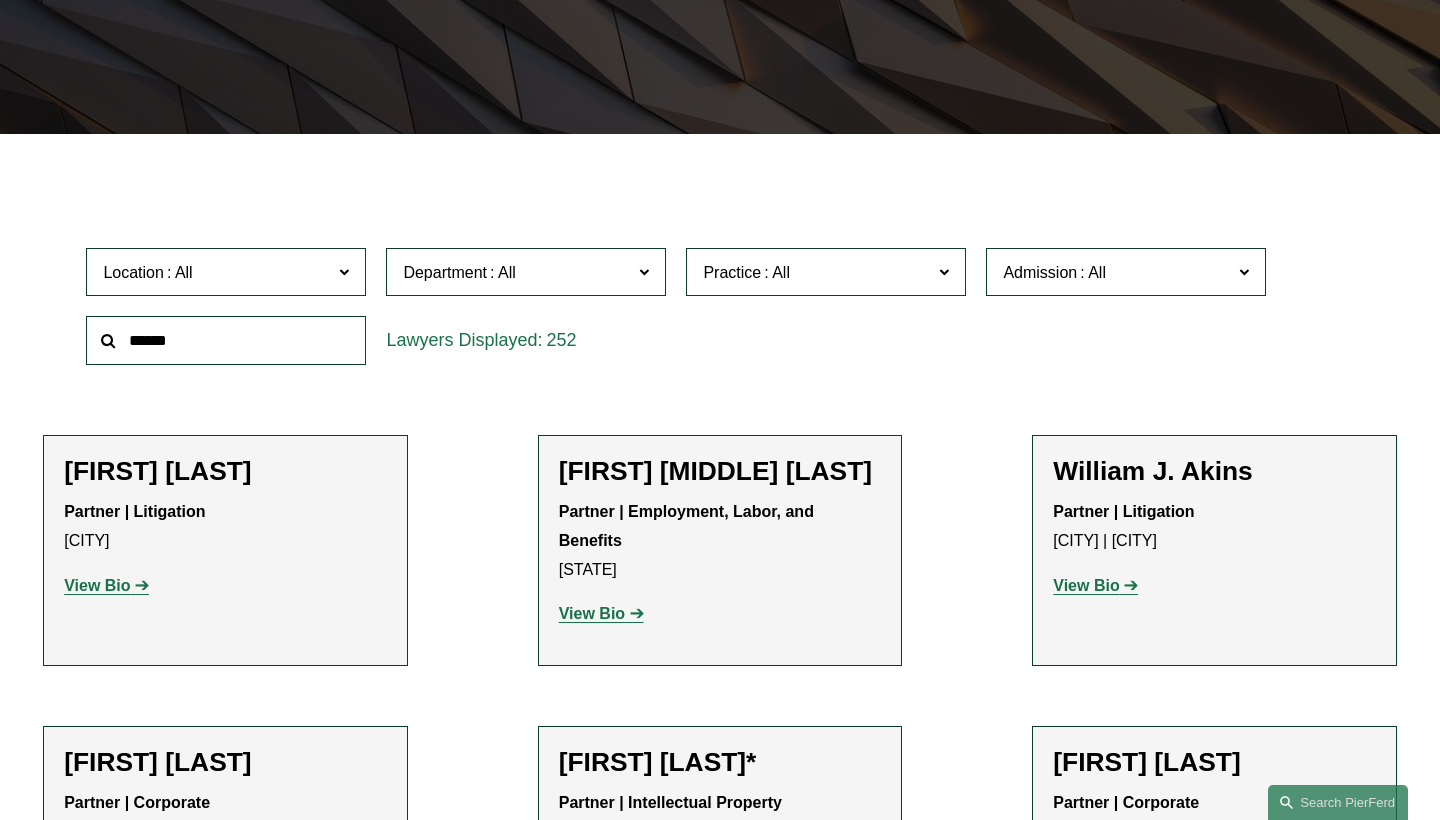 click on "Practice" 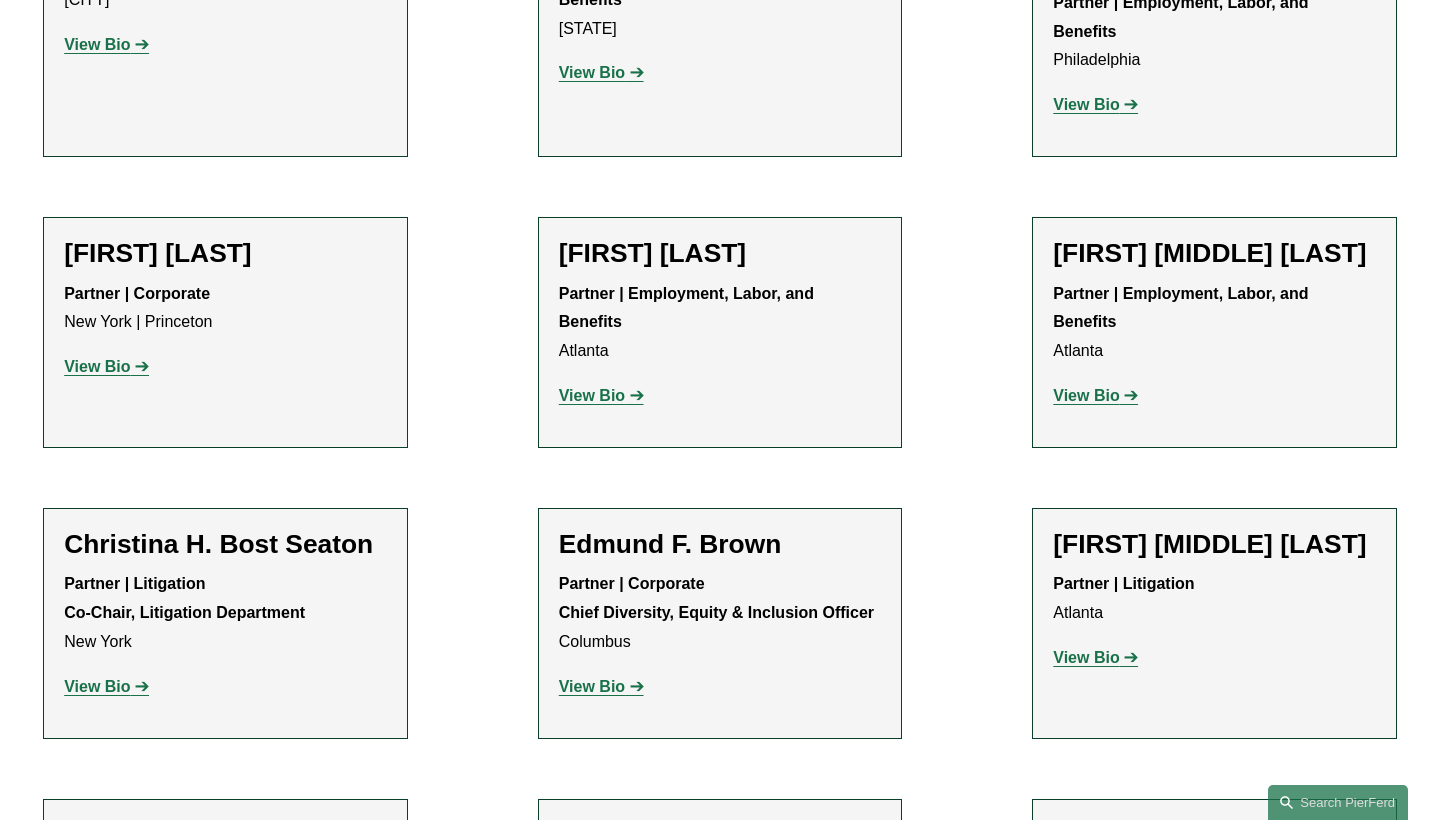 scroll, scrollTop: 966, scrollLeft: 0, axis: vertical 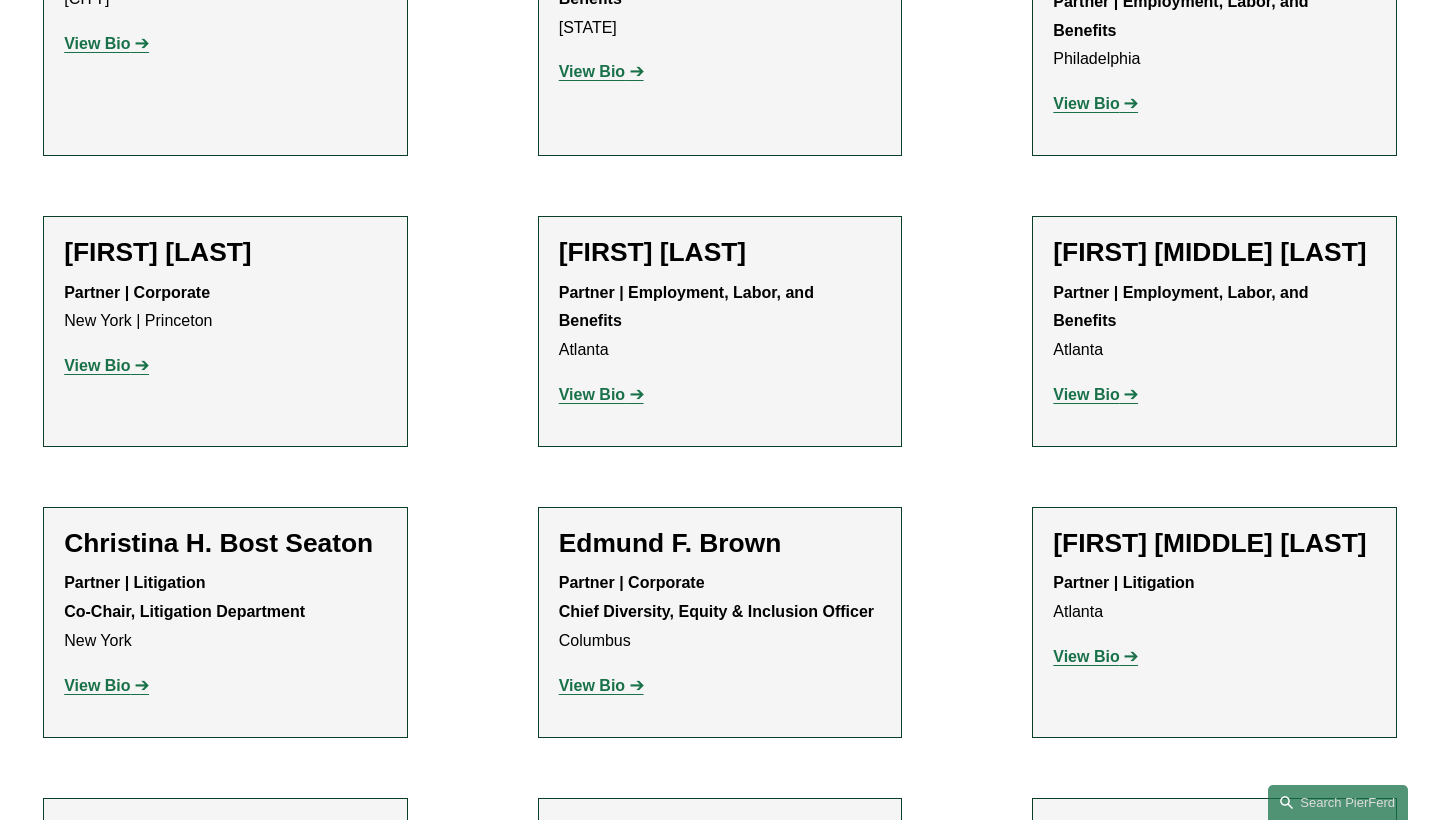 click on "Edmund F. Brown" 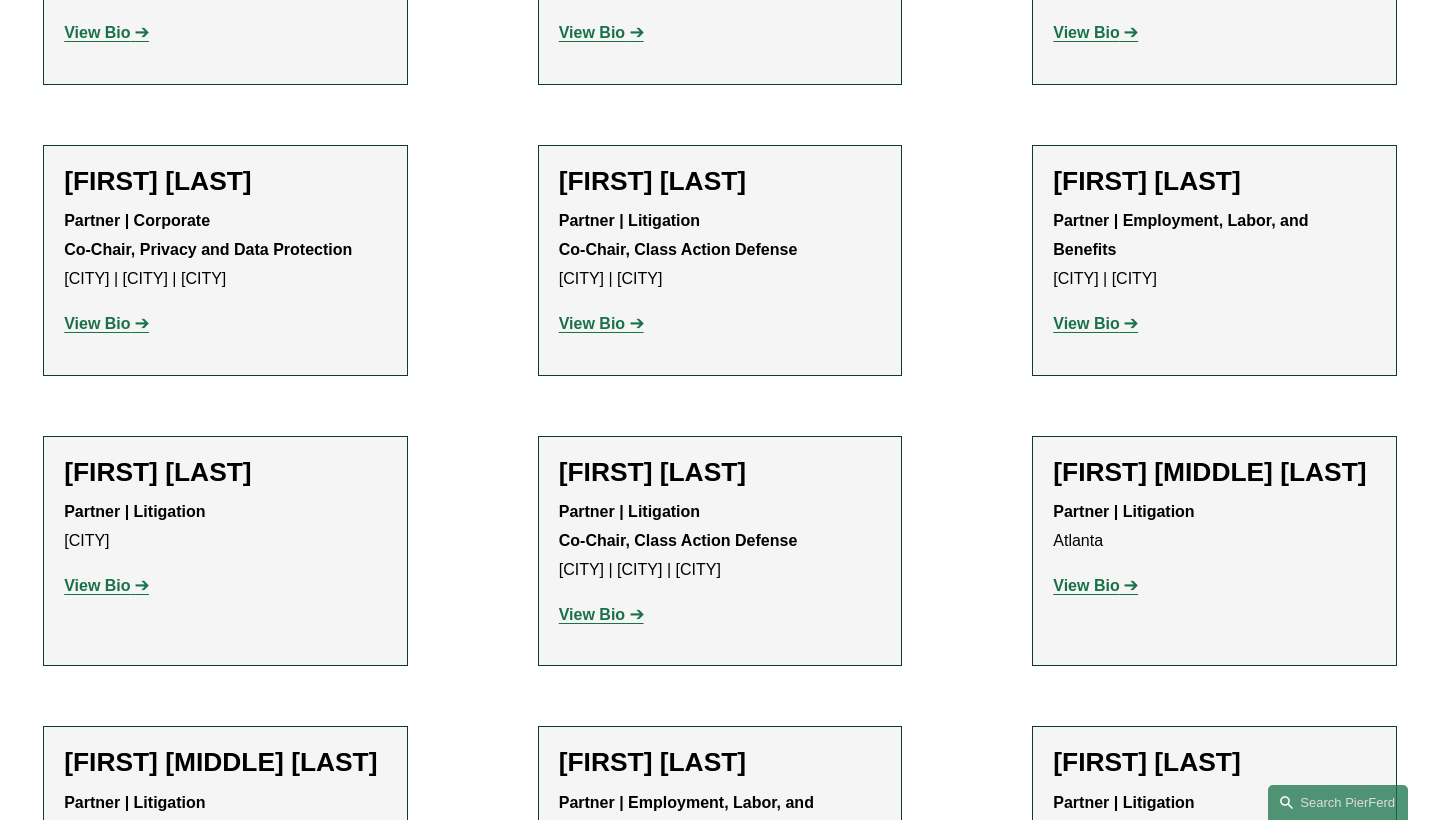 scroll, scrollTop: 4006, scrollLeft: 0, axis: vertical 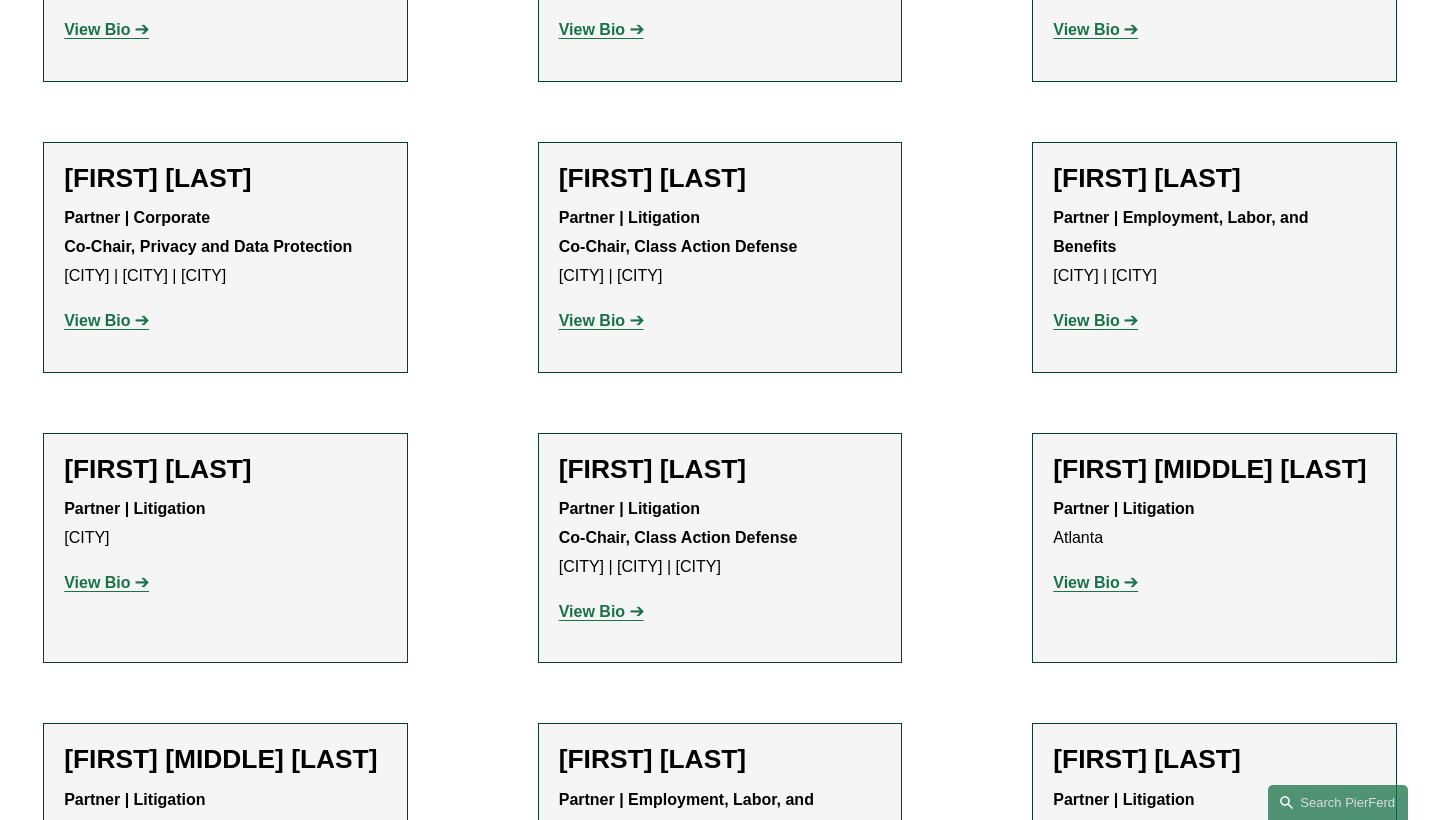 click on "Alejandro Pérez" 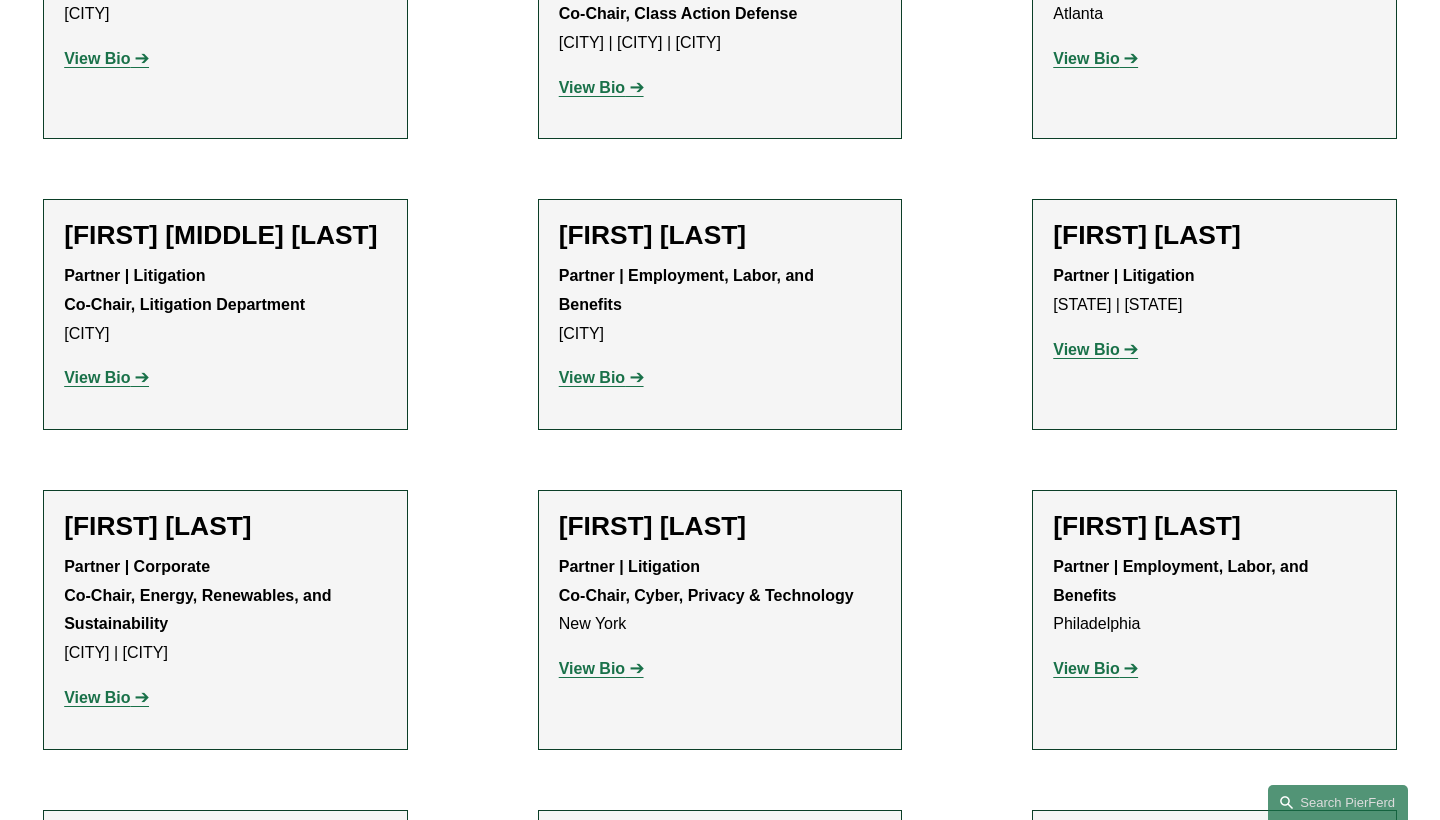 scroll, scrollTop: 4534, scrollLeft: 0, axis: vertical 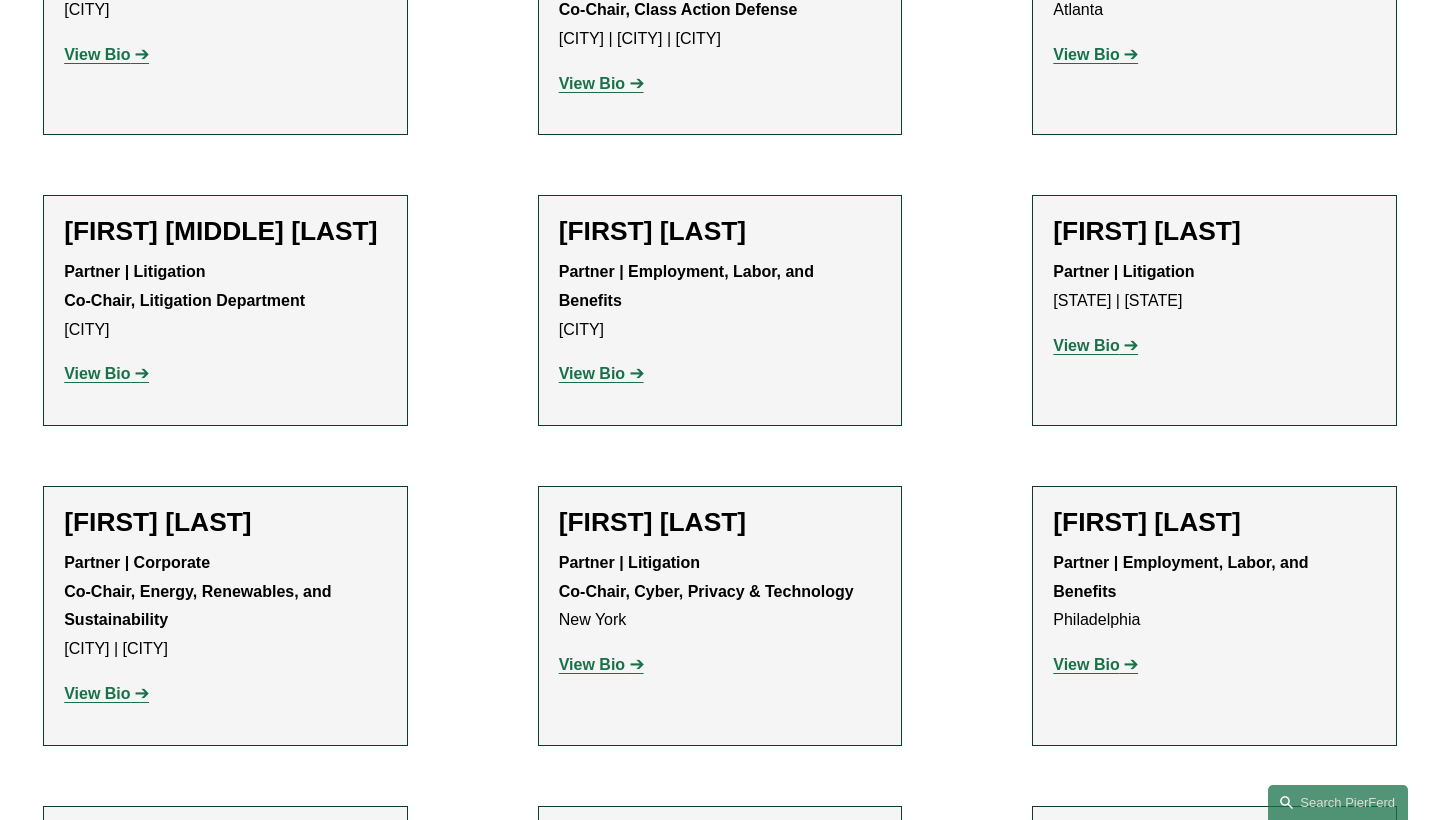 click on "View Bio" 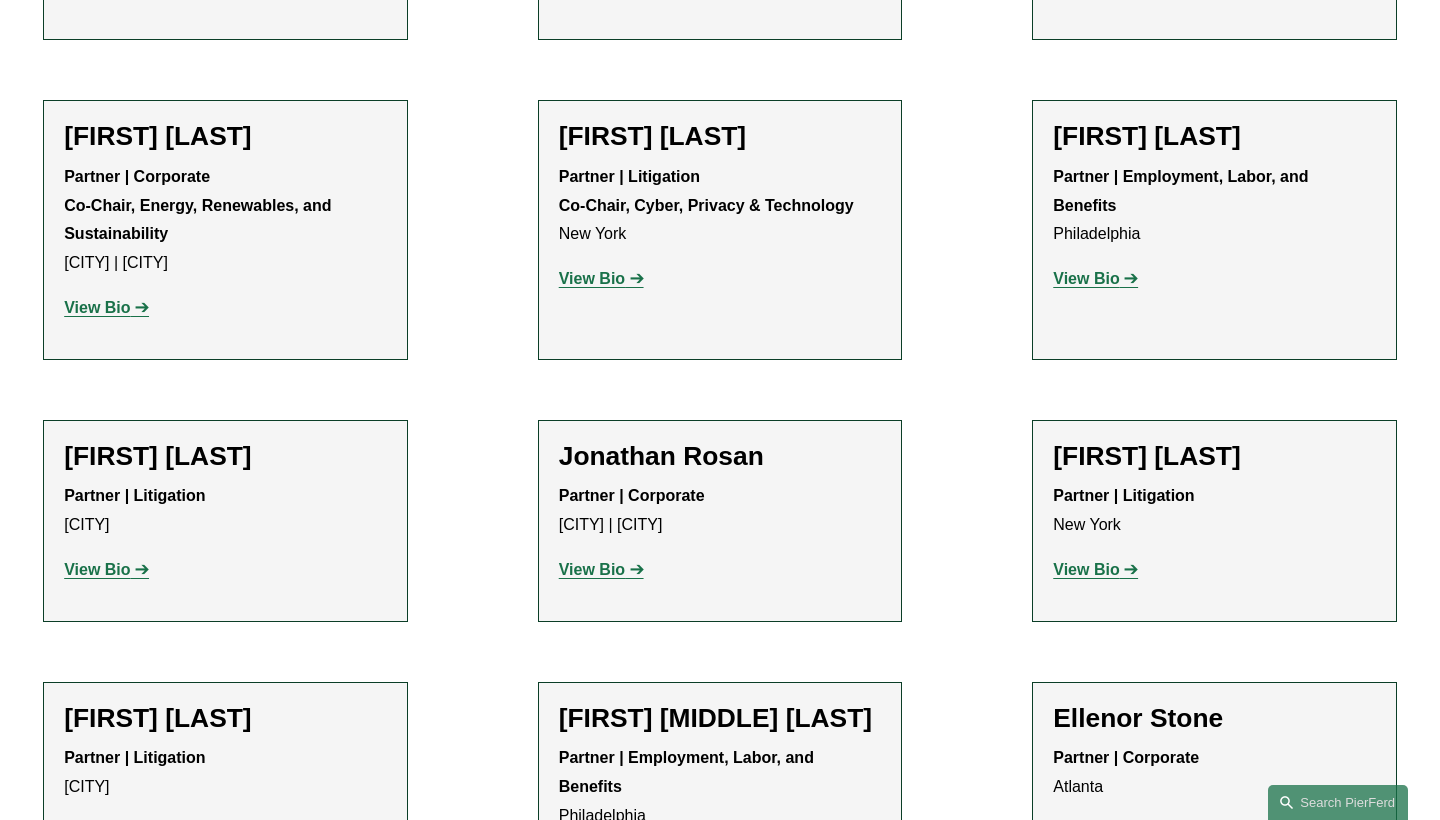 scroll, scrollTop: 4979, scrollLeft: 0, axis: vertical 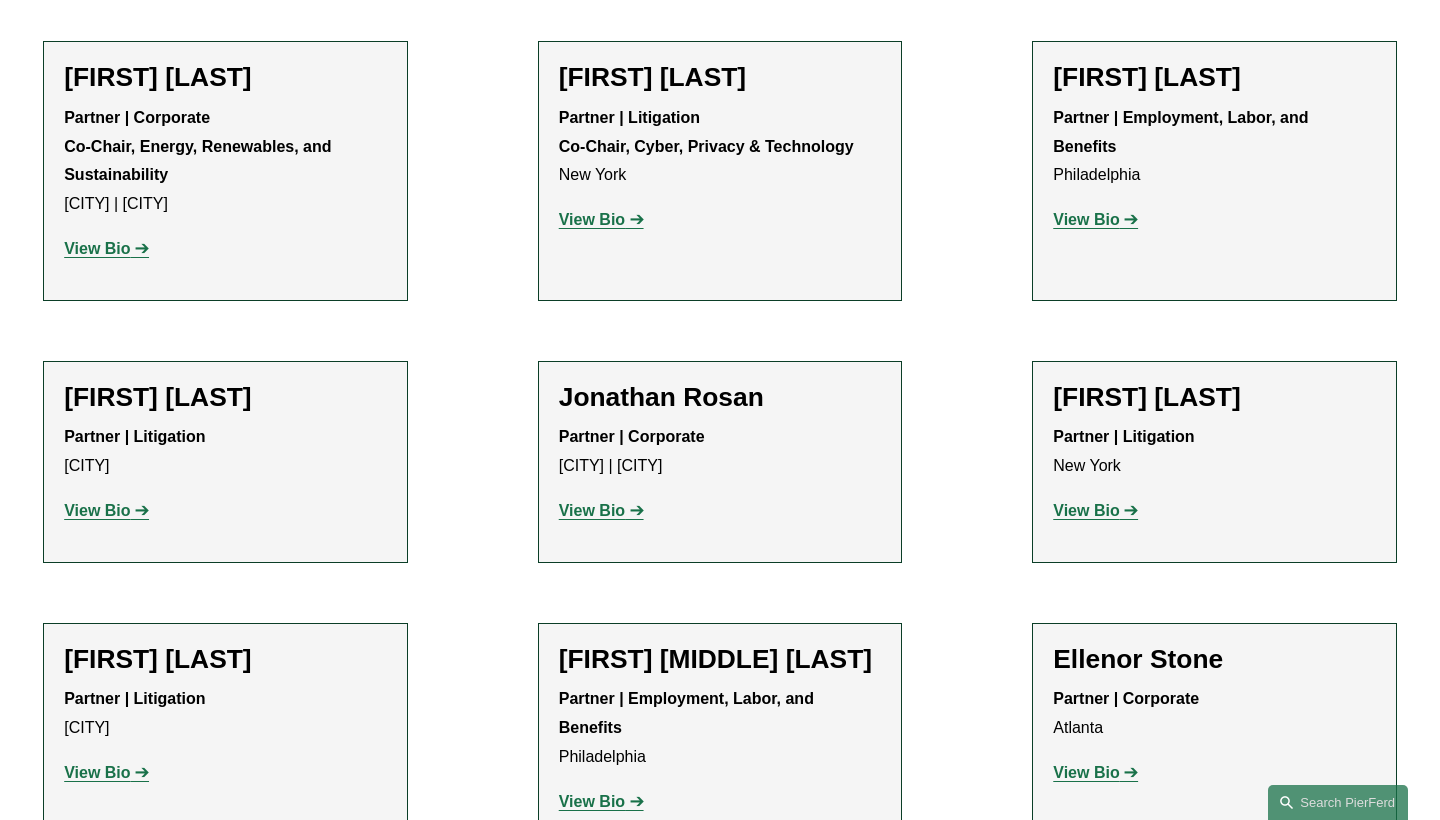 click on "View Bio" 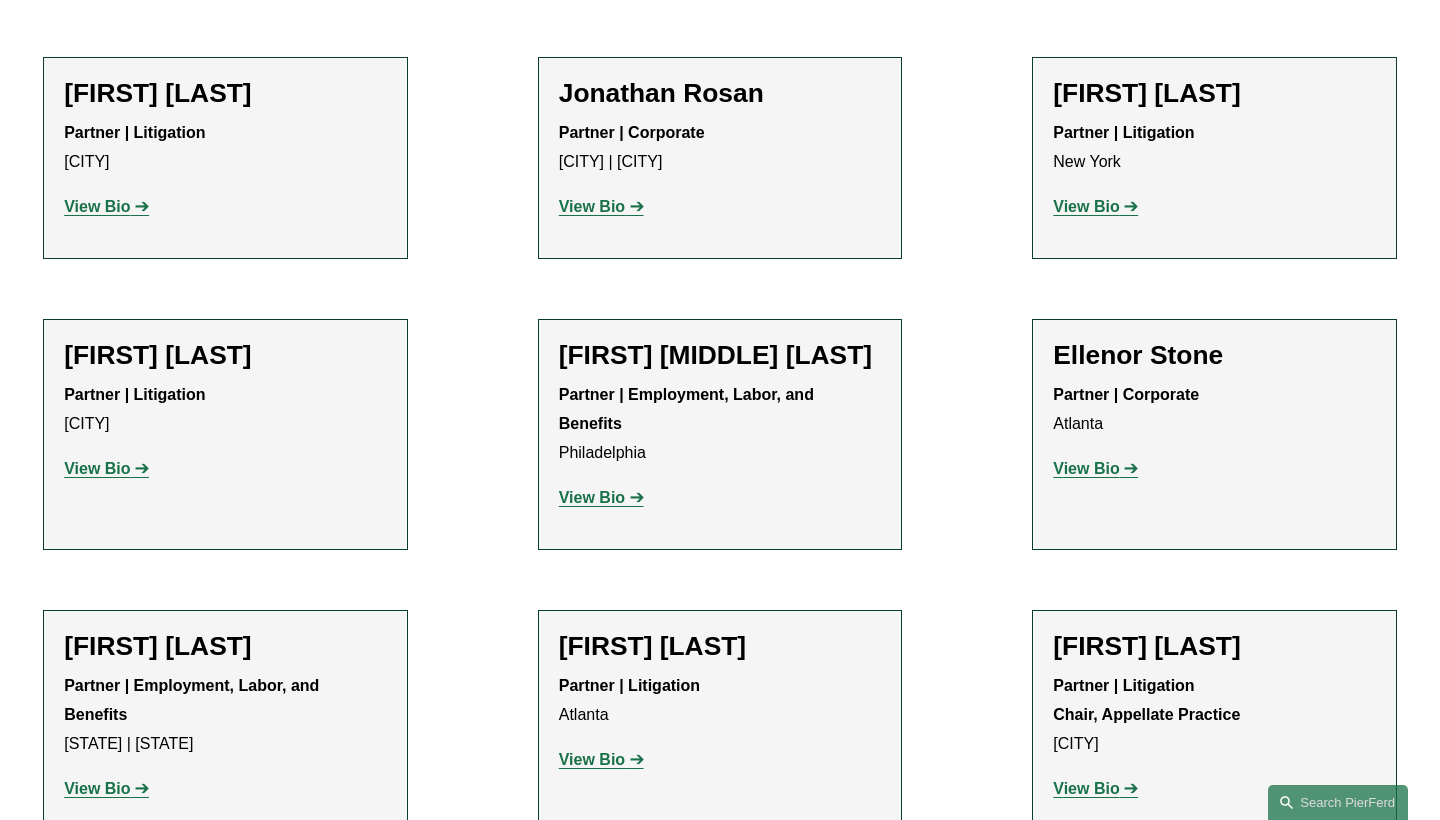 scroll, scrollTop: 5288, scrollLeft: 0, axis: vertical 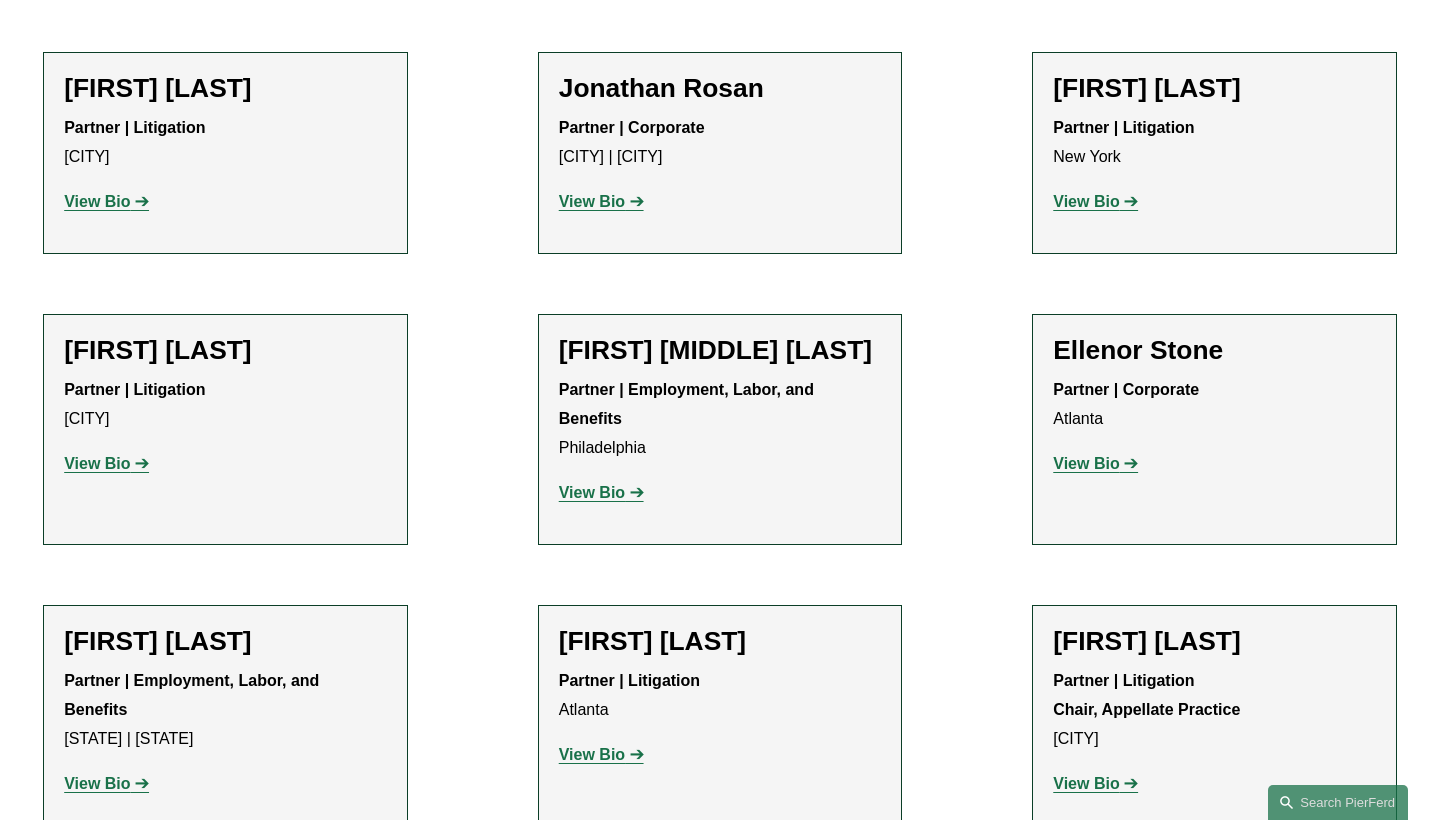 click on "View Bio" 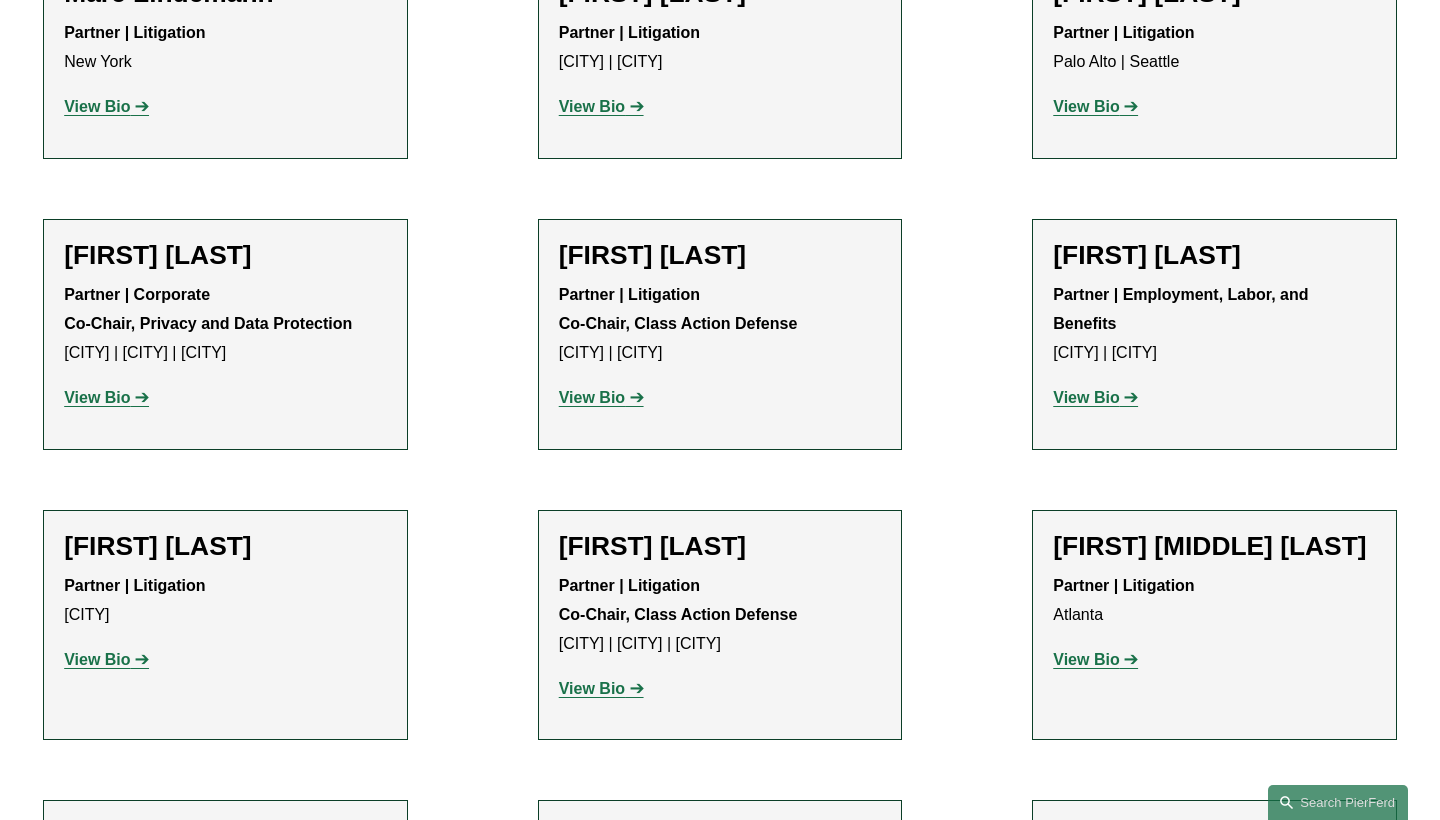 scroll, scrollTop: 3925, scrollLeft: 0, axis: vertical 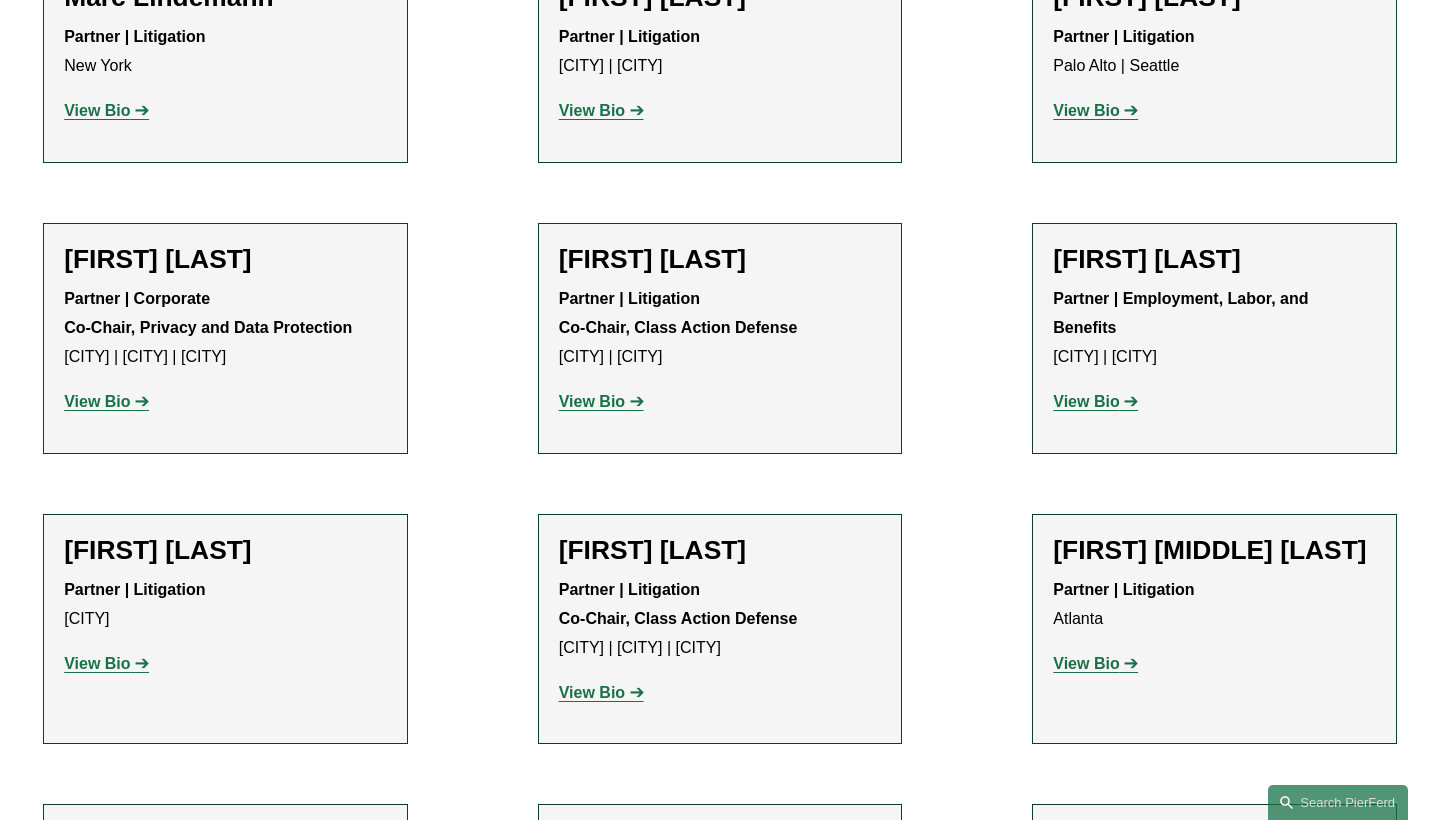 click on "View Bio" 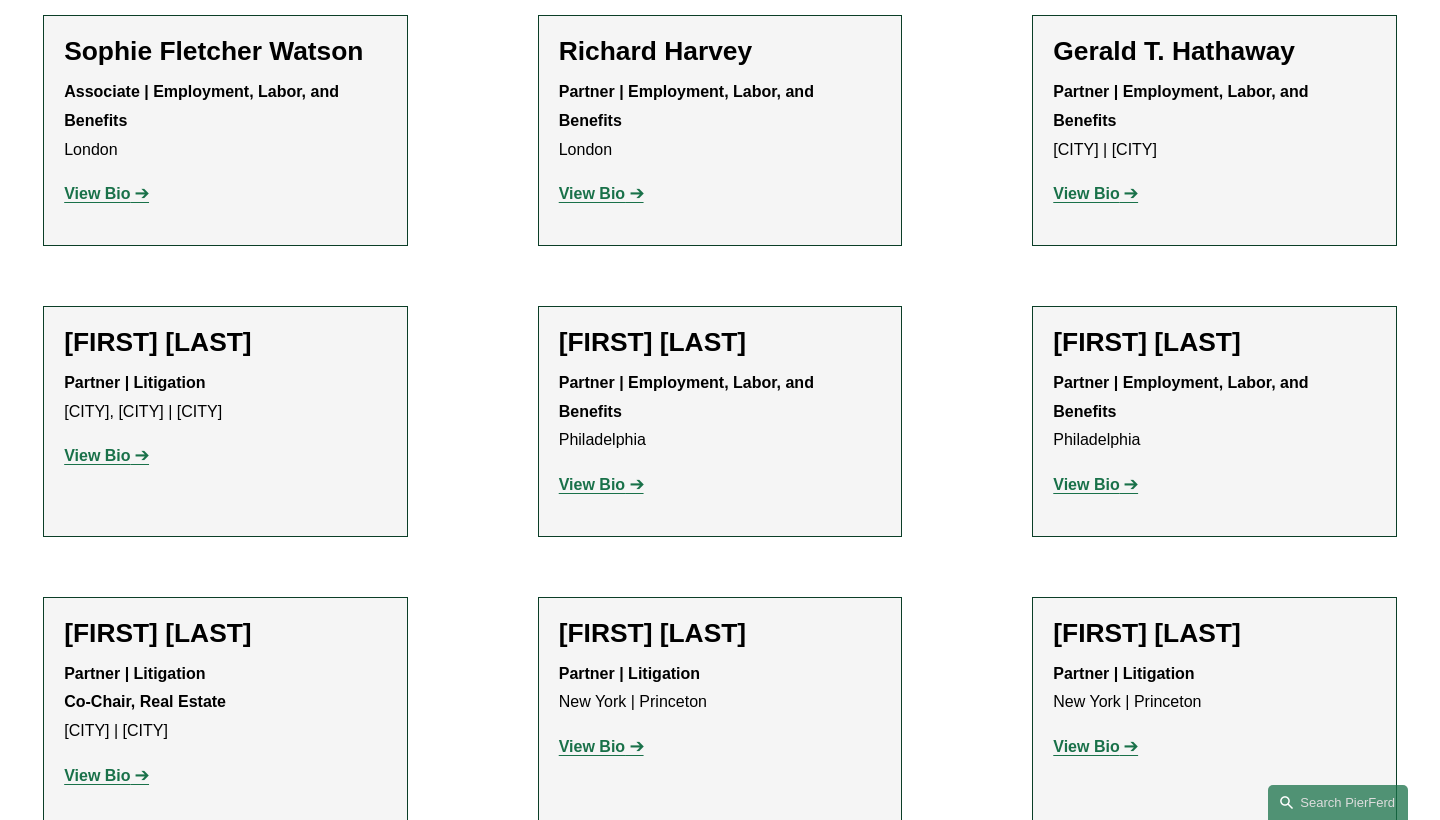 scroll, scrollTop: 2989, scrollLeft: 0, axis: vertical 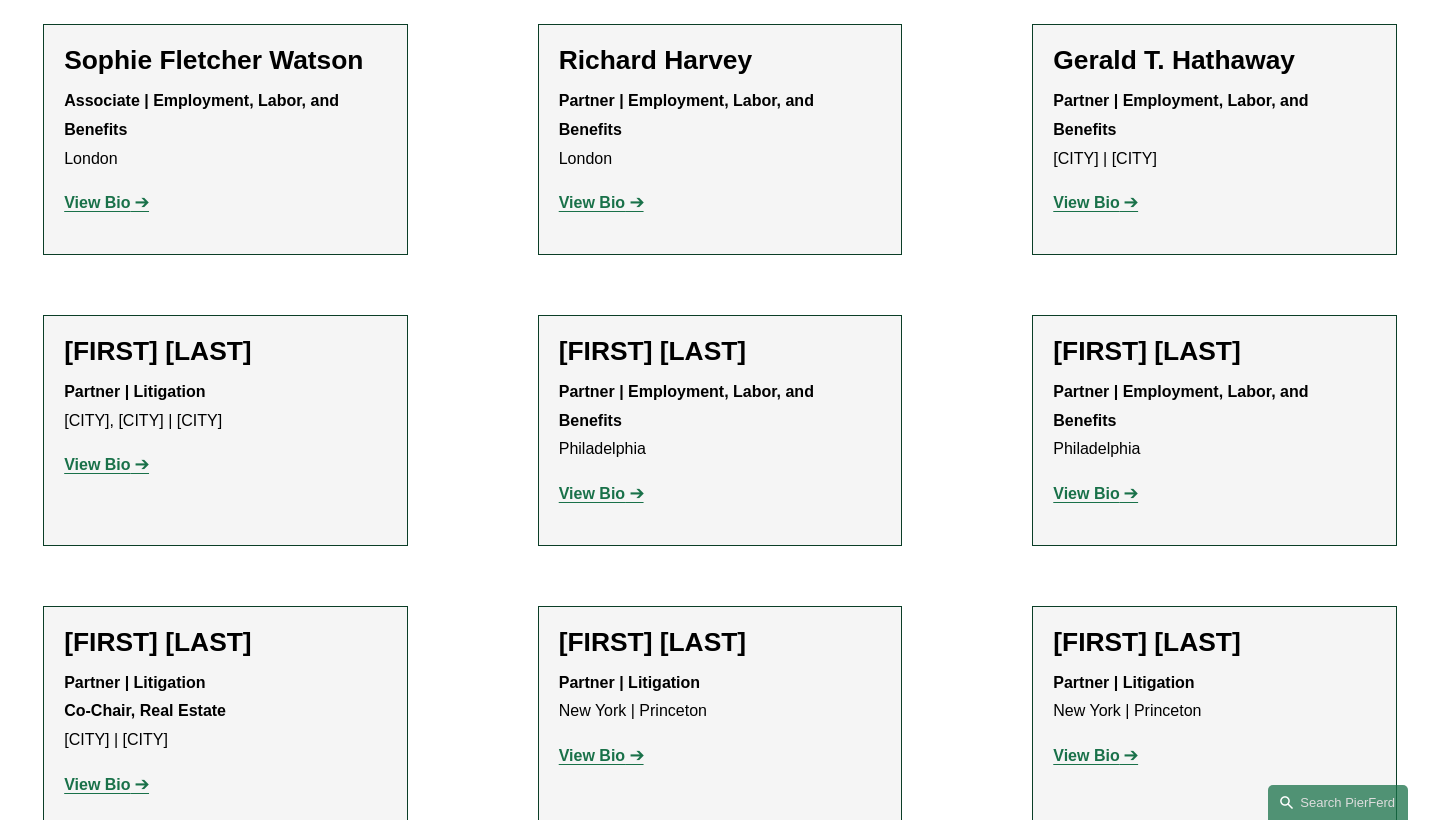 click on "View Bio" 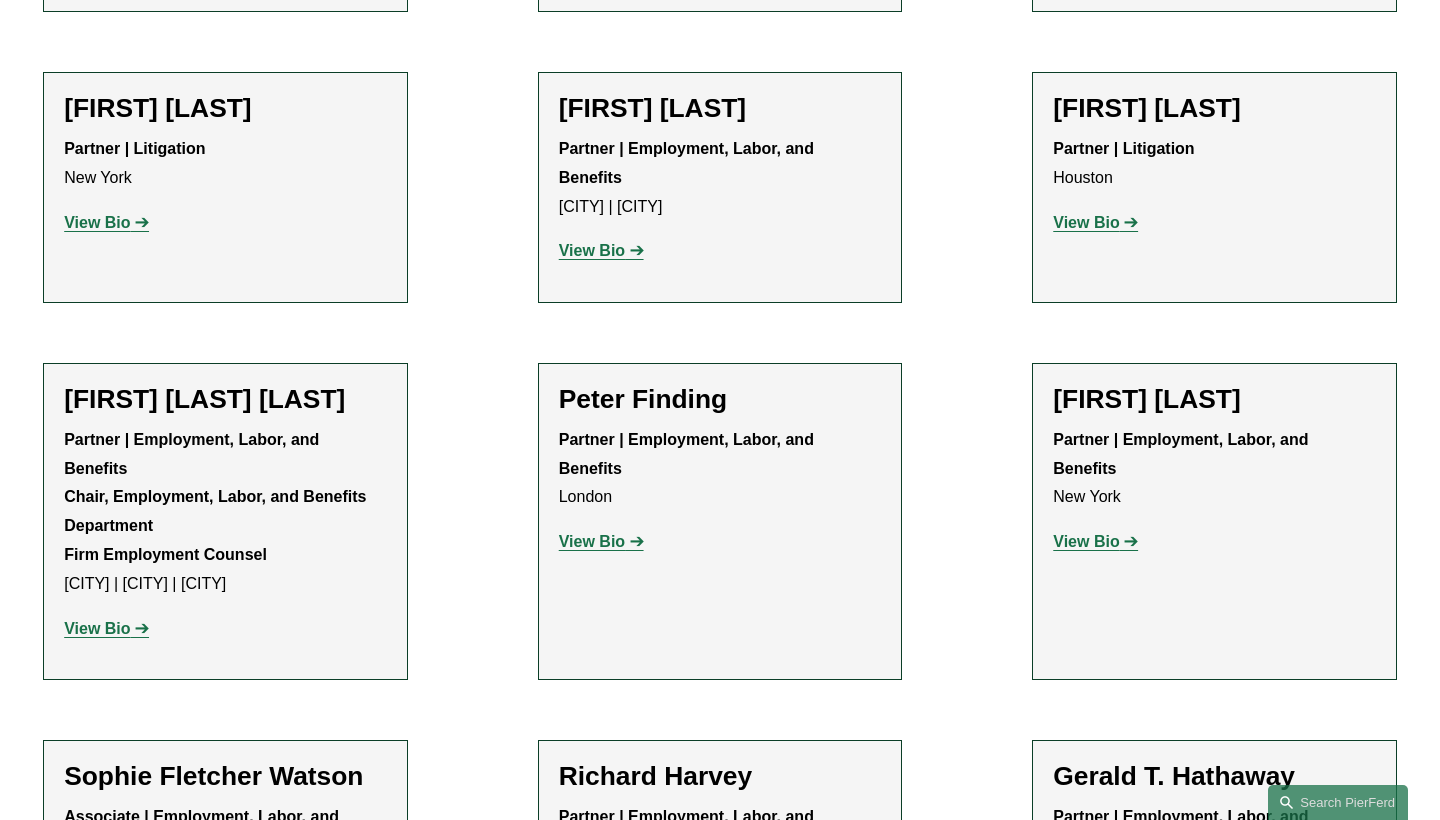 scroll, scrollTop: 2108, scrollLeft: 0, axis: vertical 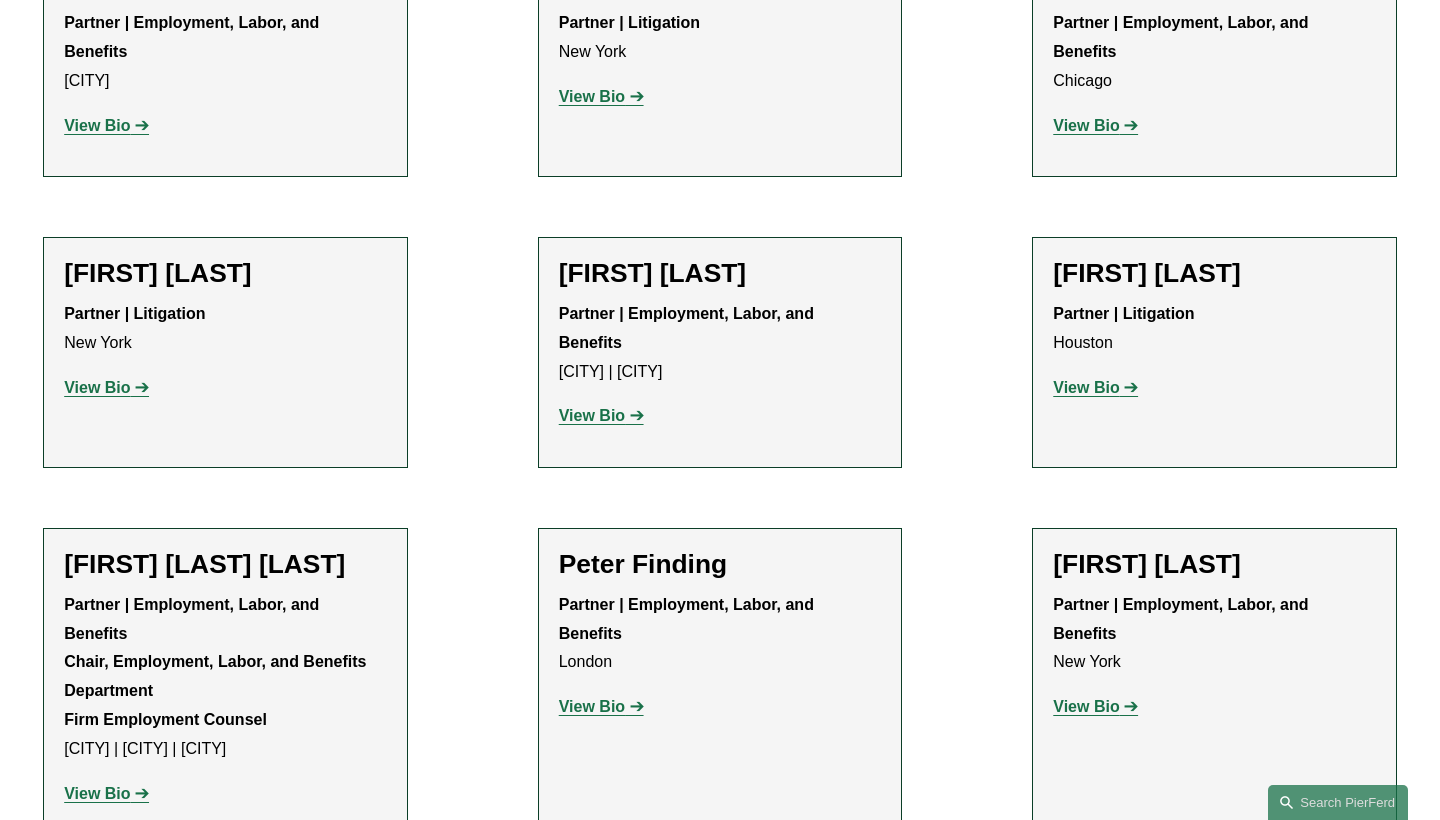 click on "View Bio" 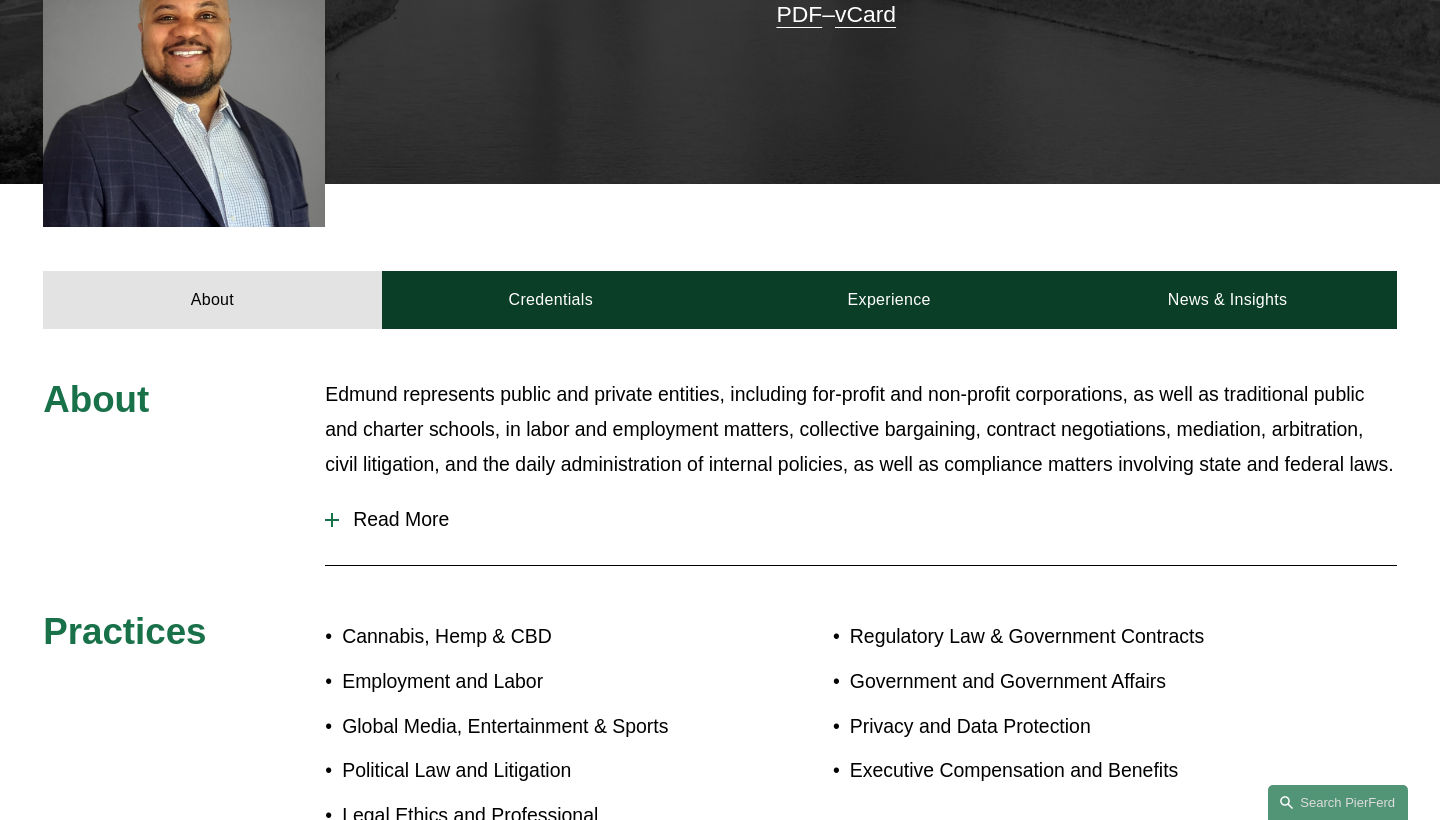 scroll, scrollTop: 681, scrollLeft: 0, axis: vertical 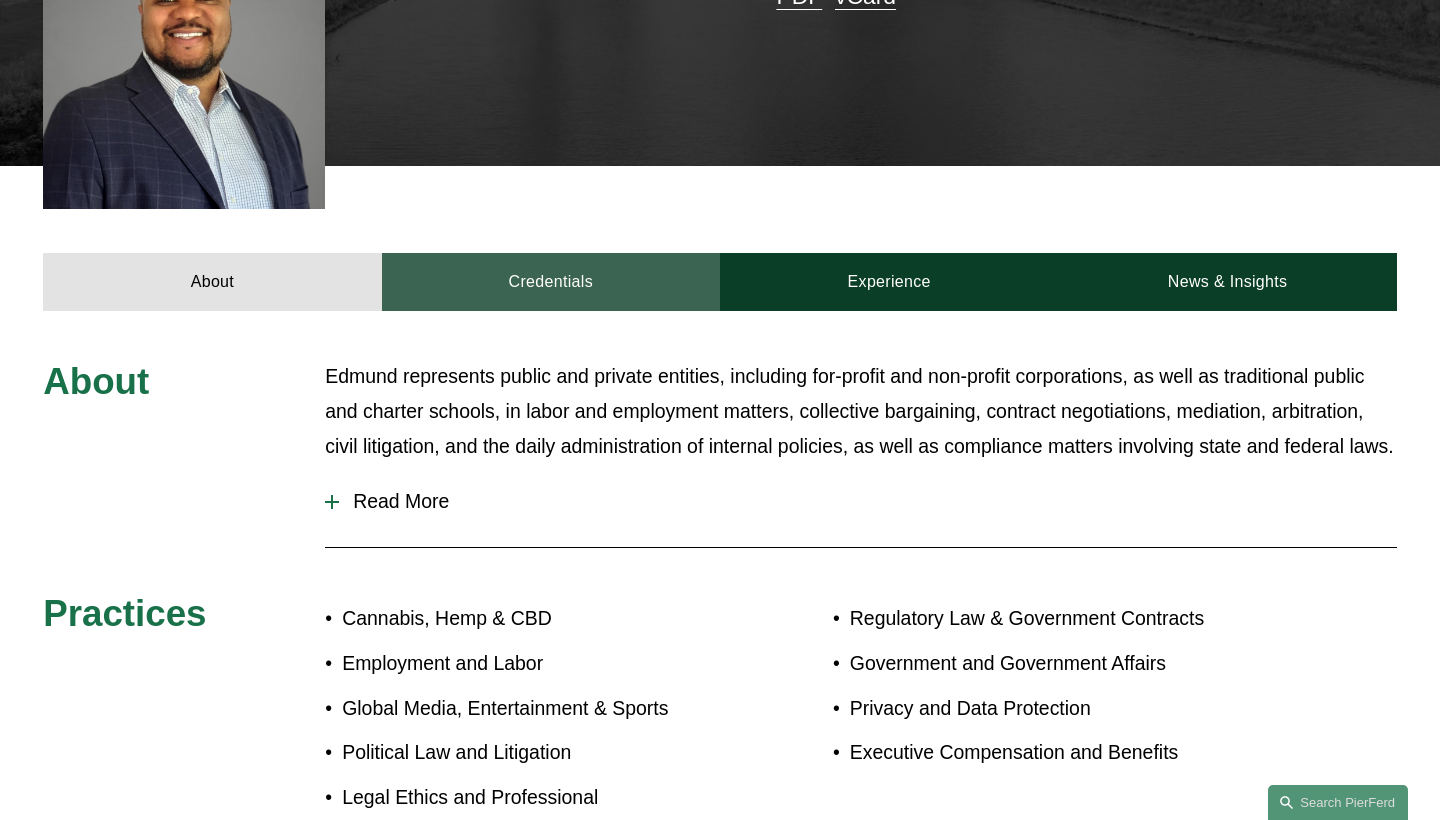 click on "Credentials" at bounding box center (551, 282) 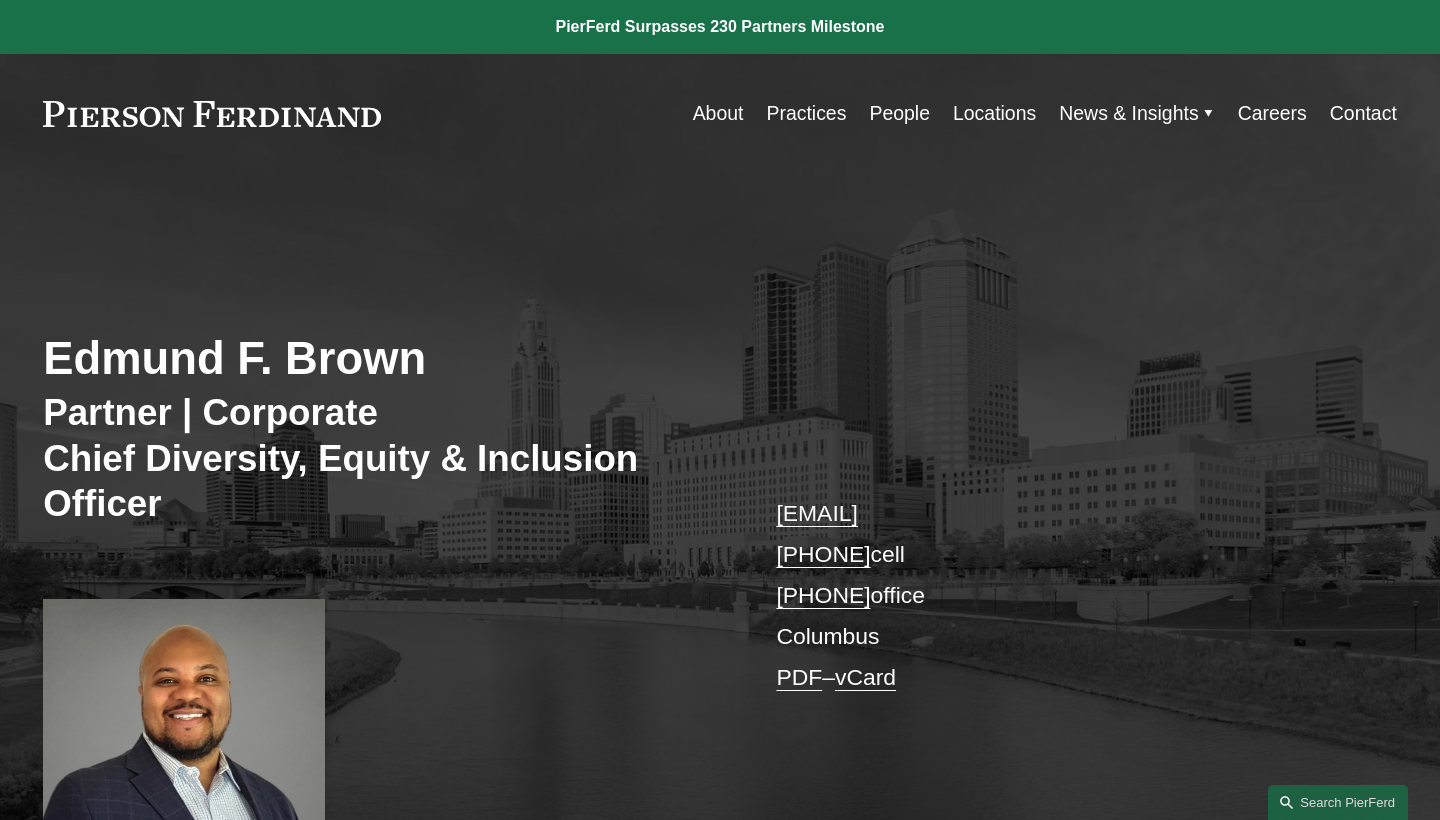 scroll, scrollTop: 0, scrollLeft: 0, axis: both 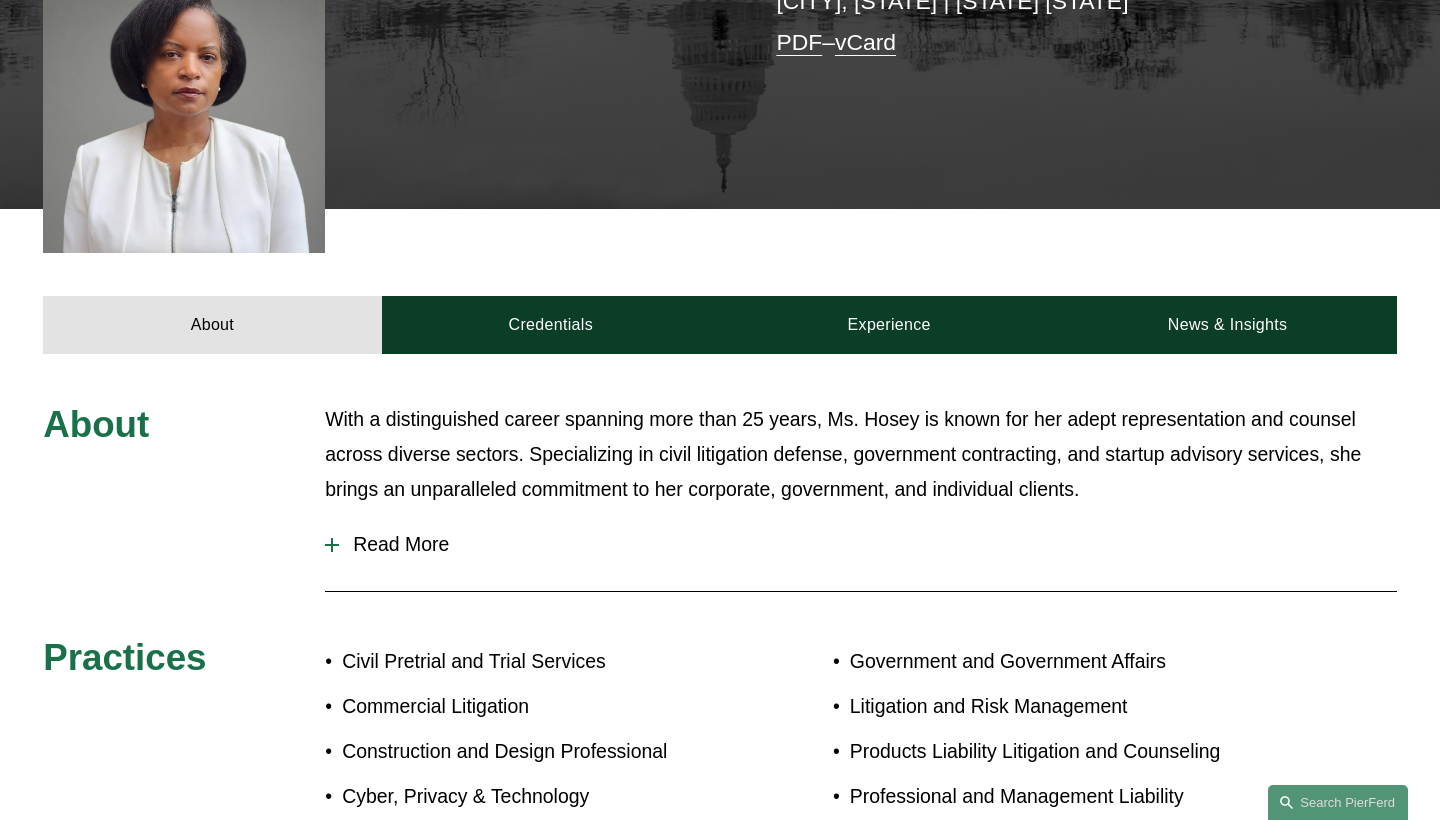 click on "Read More" at bounding box center (868, 544) 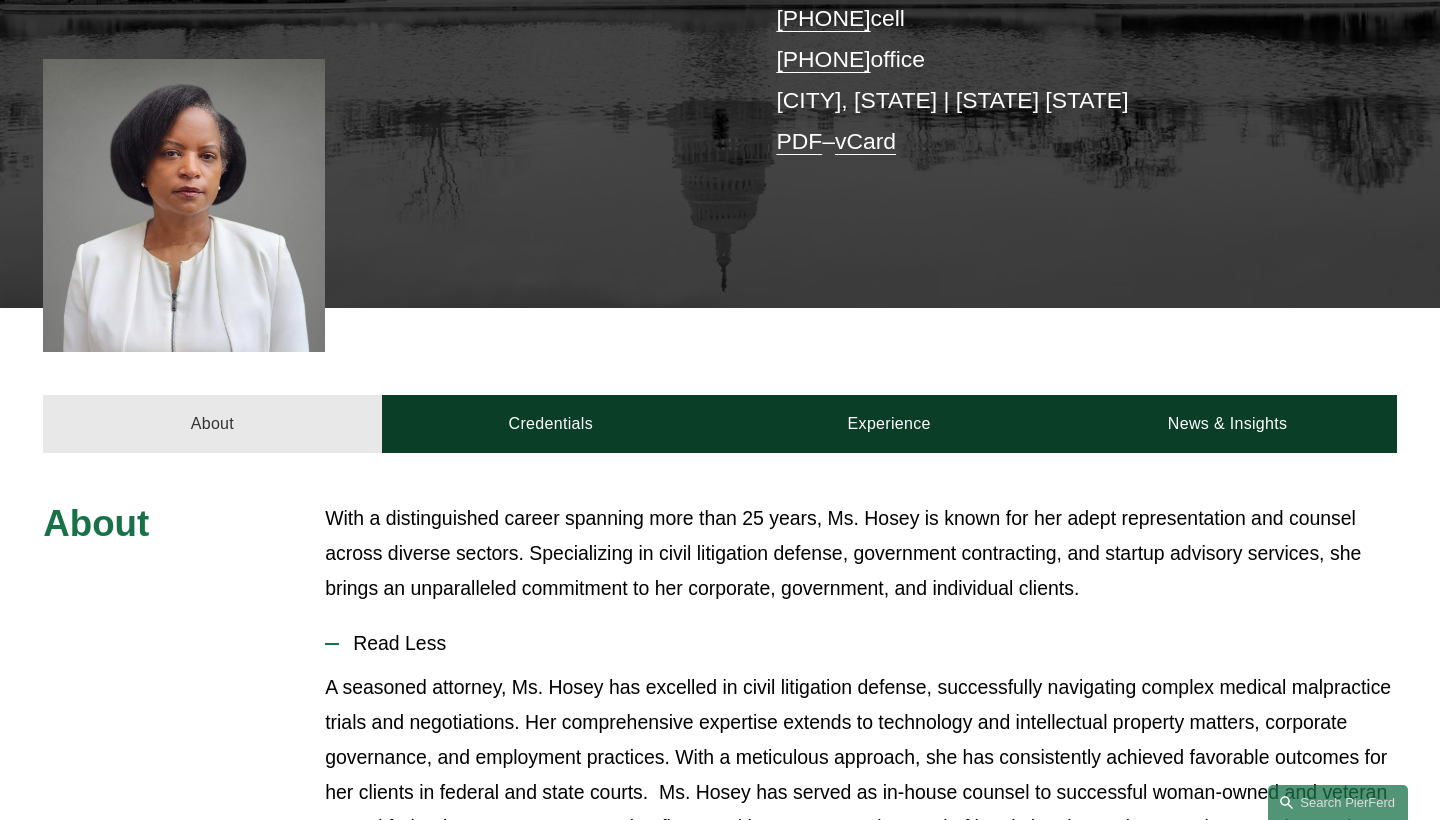scroll, scrollTop: 487, scrollLeft: 0, axis: vertical 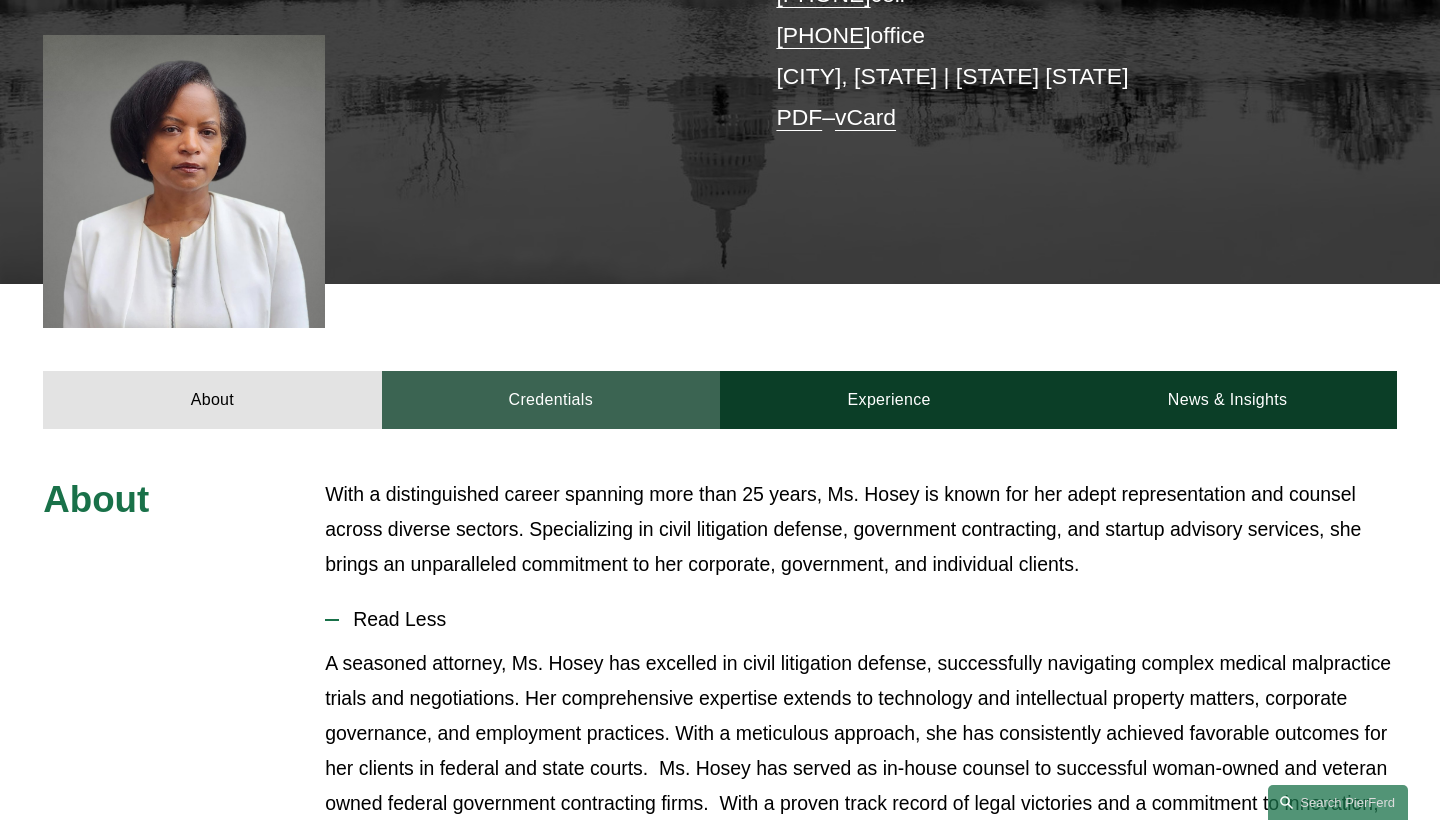 click on "Credentials" at bounding box center [551, 400] 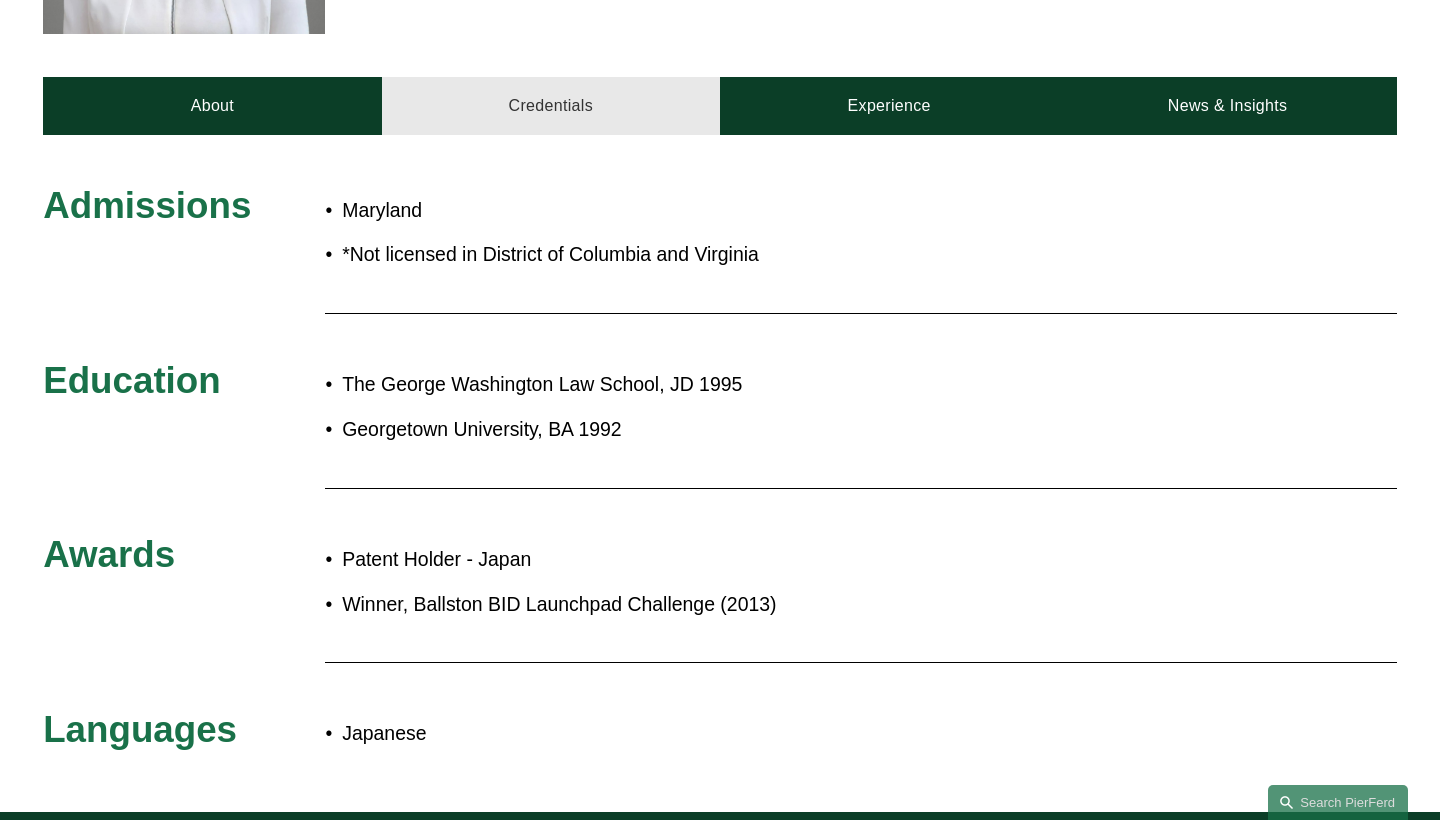 scroll, scrollTop: 787, scrollLeft: 0, axis: vertical 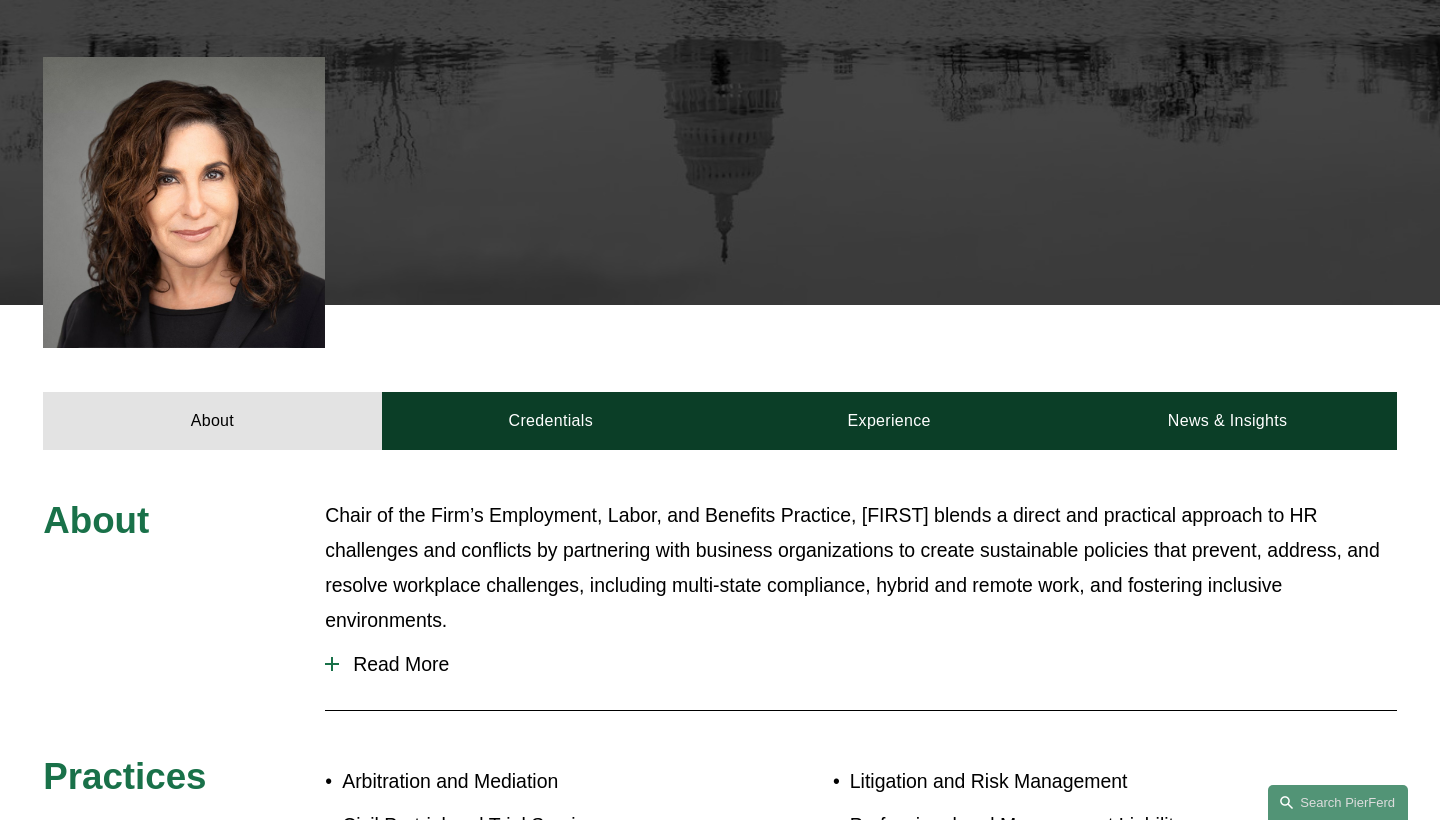 click on "Read More" at bounding box center [868, 664] 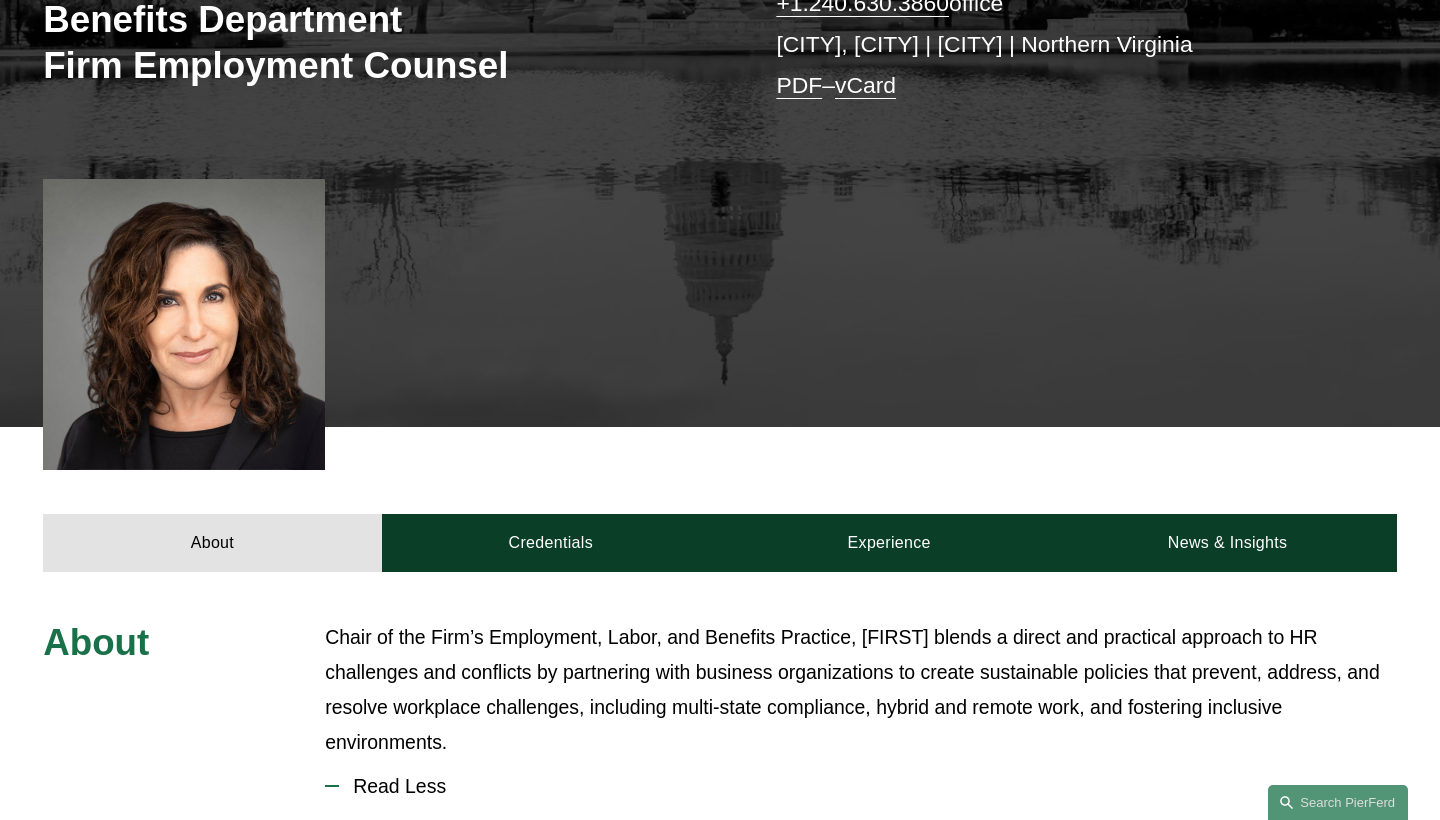 scroll, scrollTop: 534, scrollLeft: 0, axis: vertical 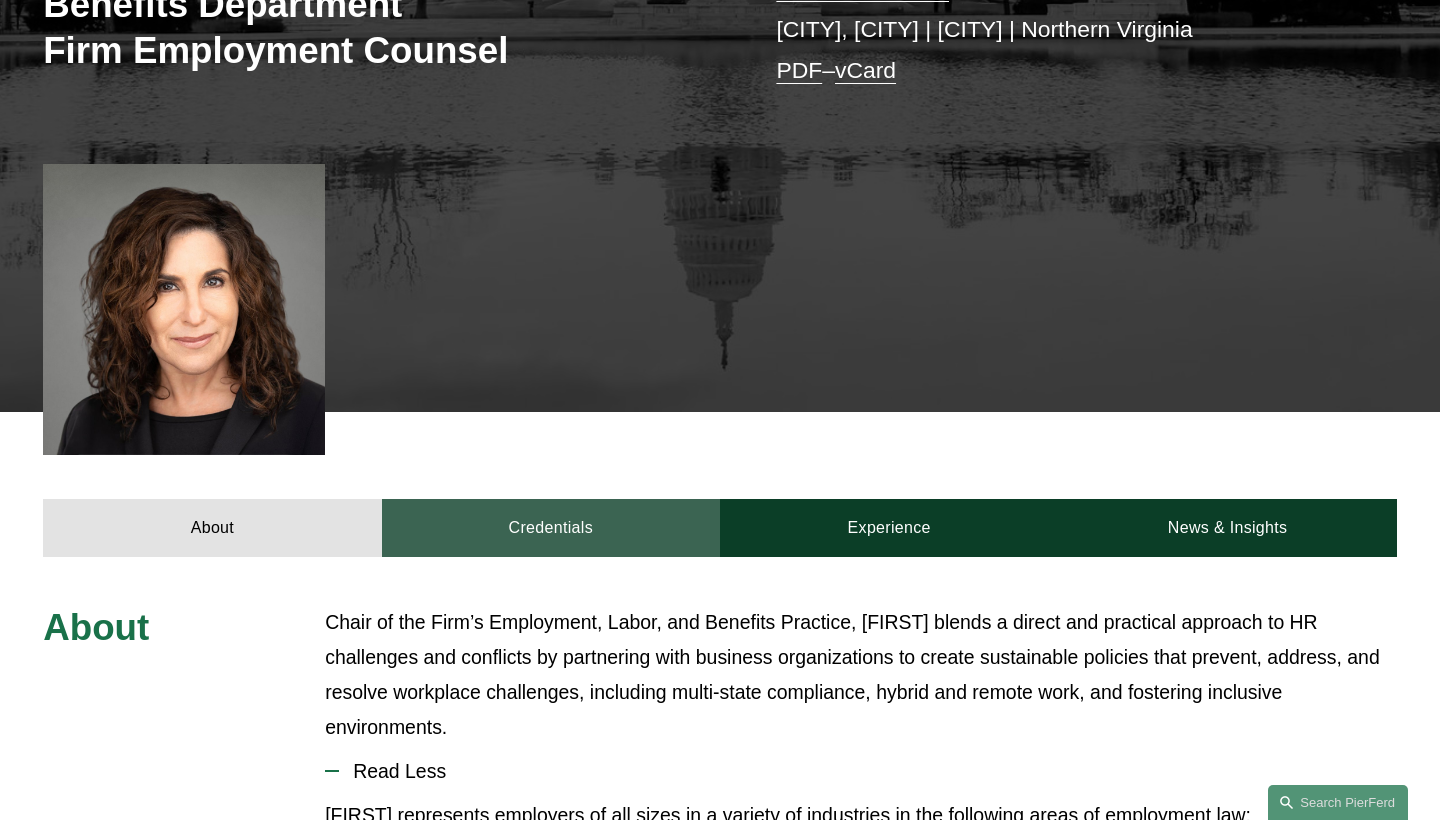 click on "Credentials" at bounding box center [551, 528] 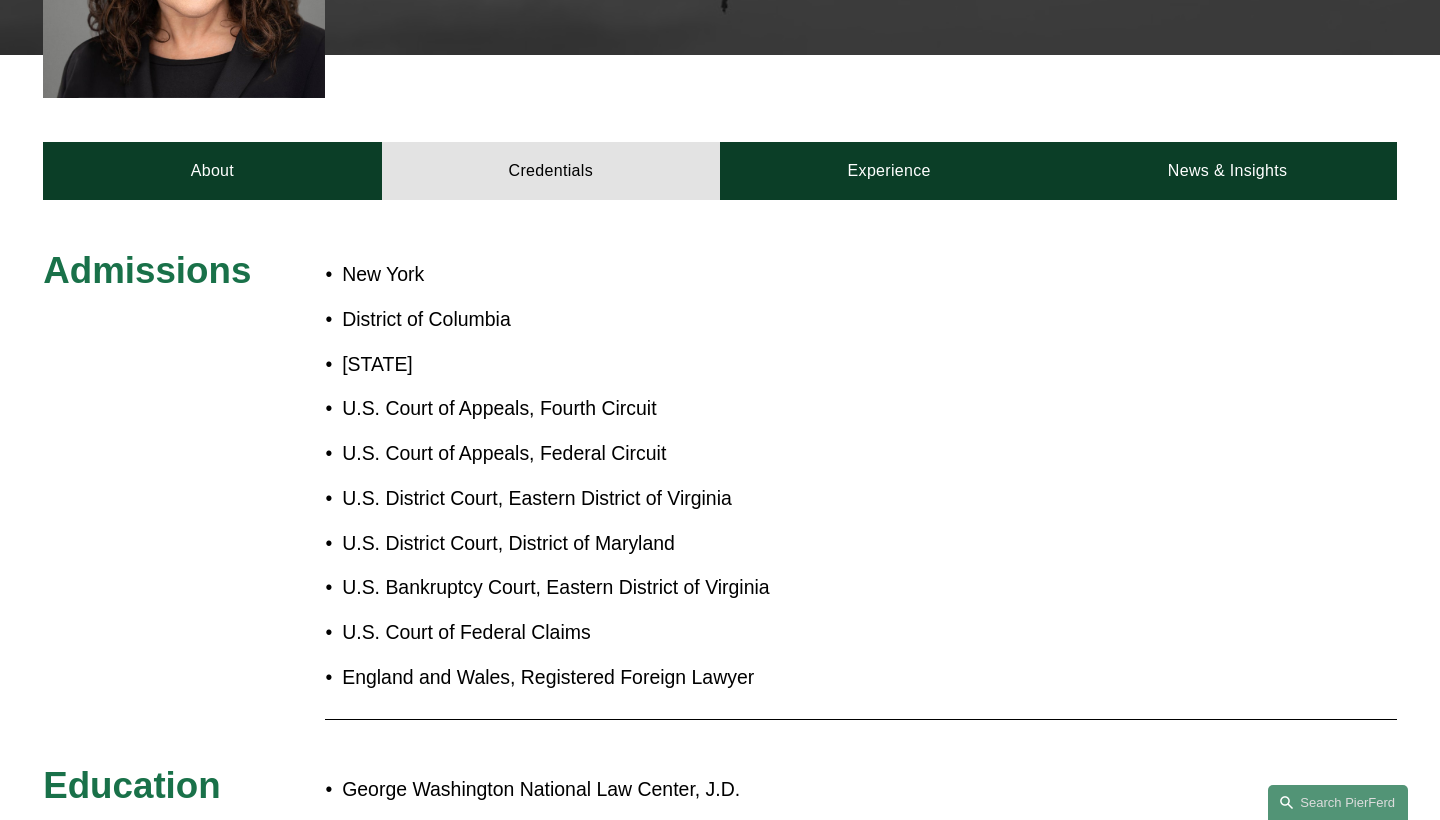 scroll, scrollTop: 892, scrollLeft: 0, axis: vertical 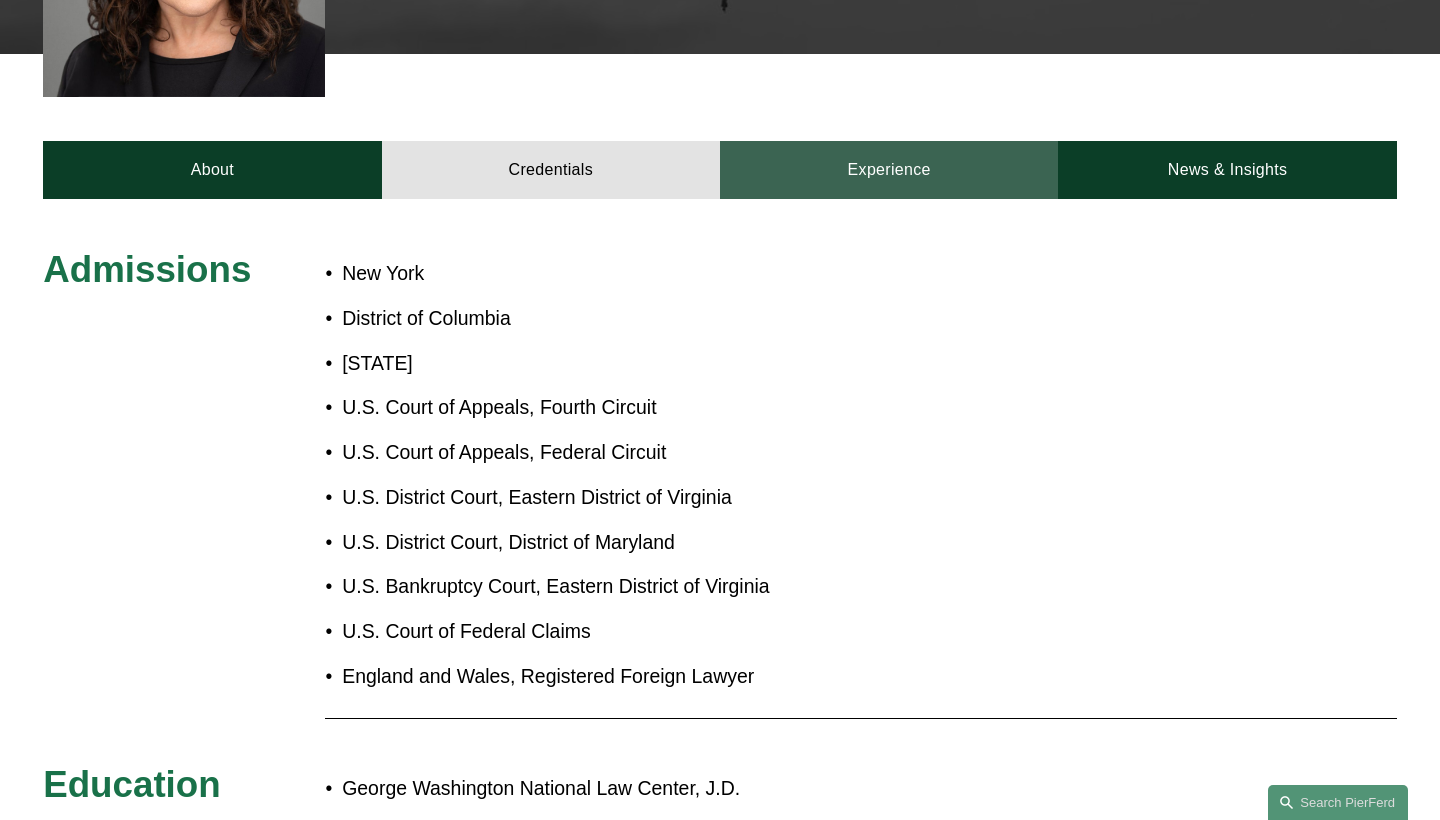 click on "Experience" at bounding box center [889, 170] 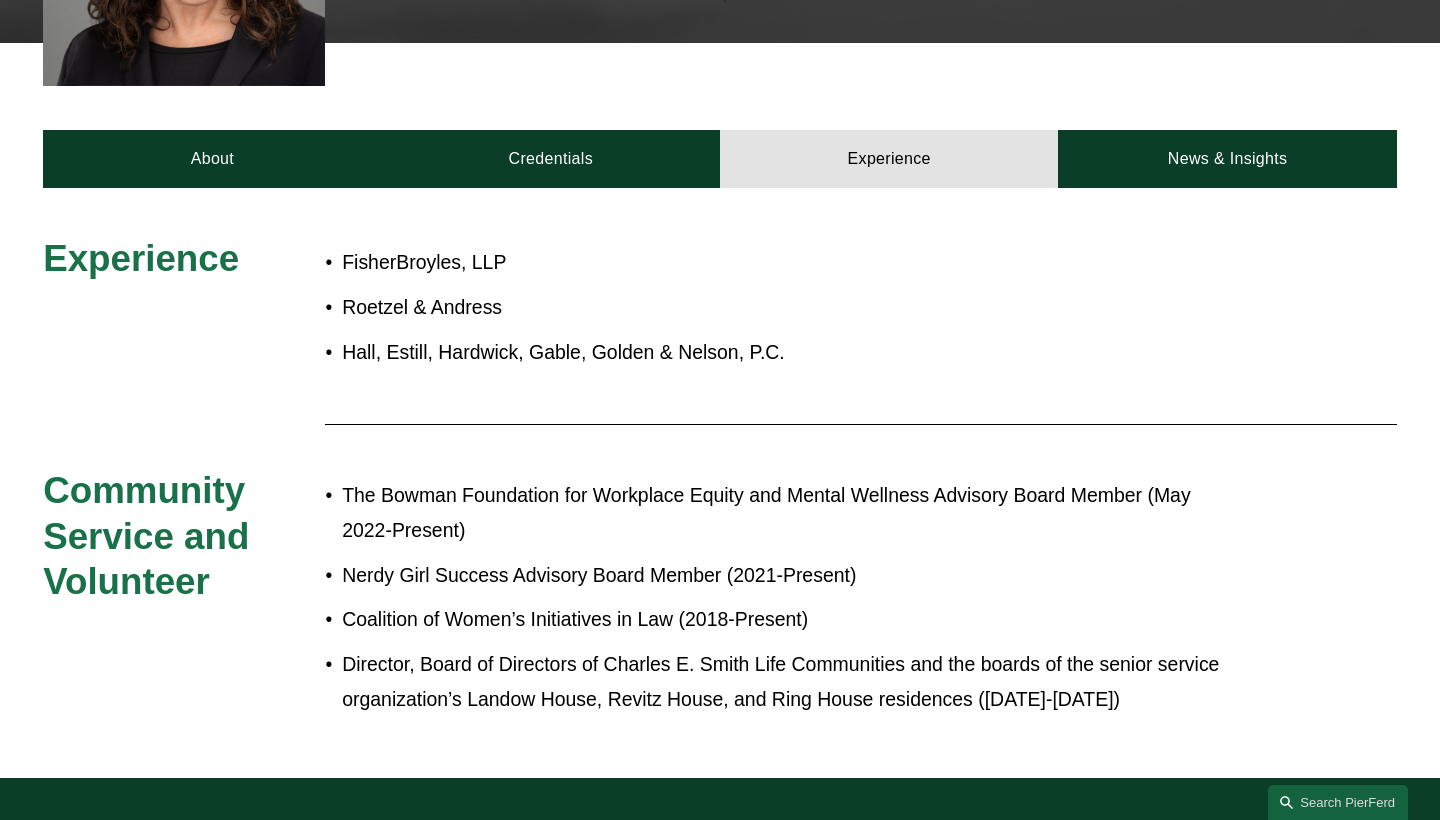 scroll, scrollTop: 903, scrollLeft: 0, axis: vertical 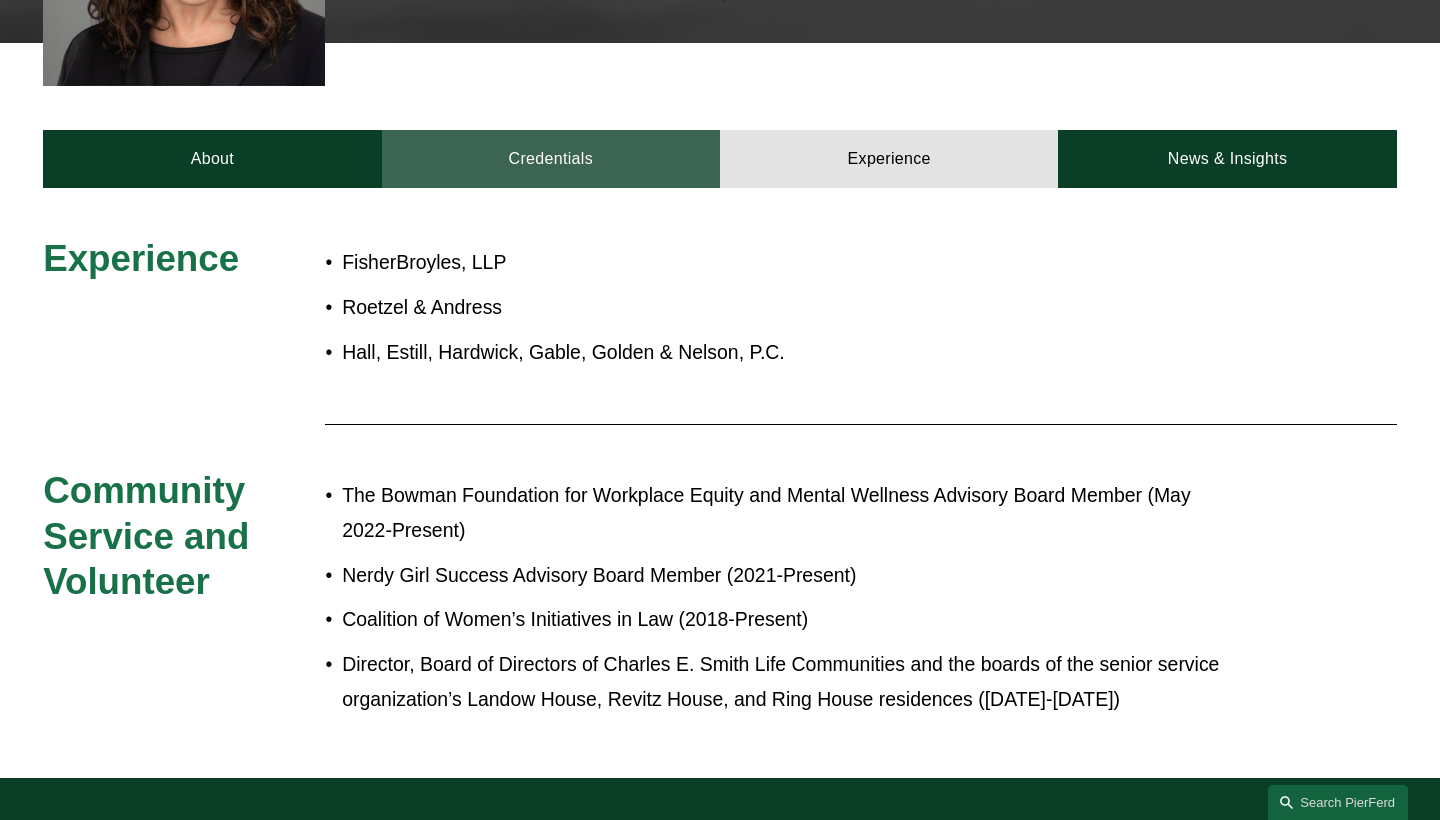 click on "Credentials" at bounding box center [551, 159] 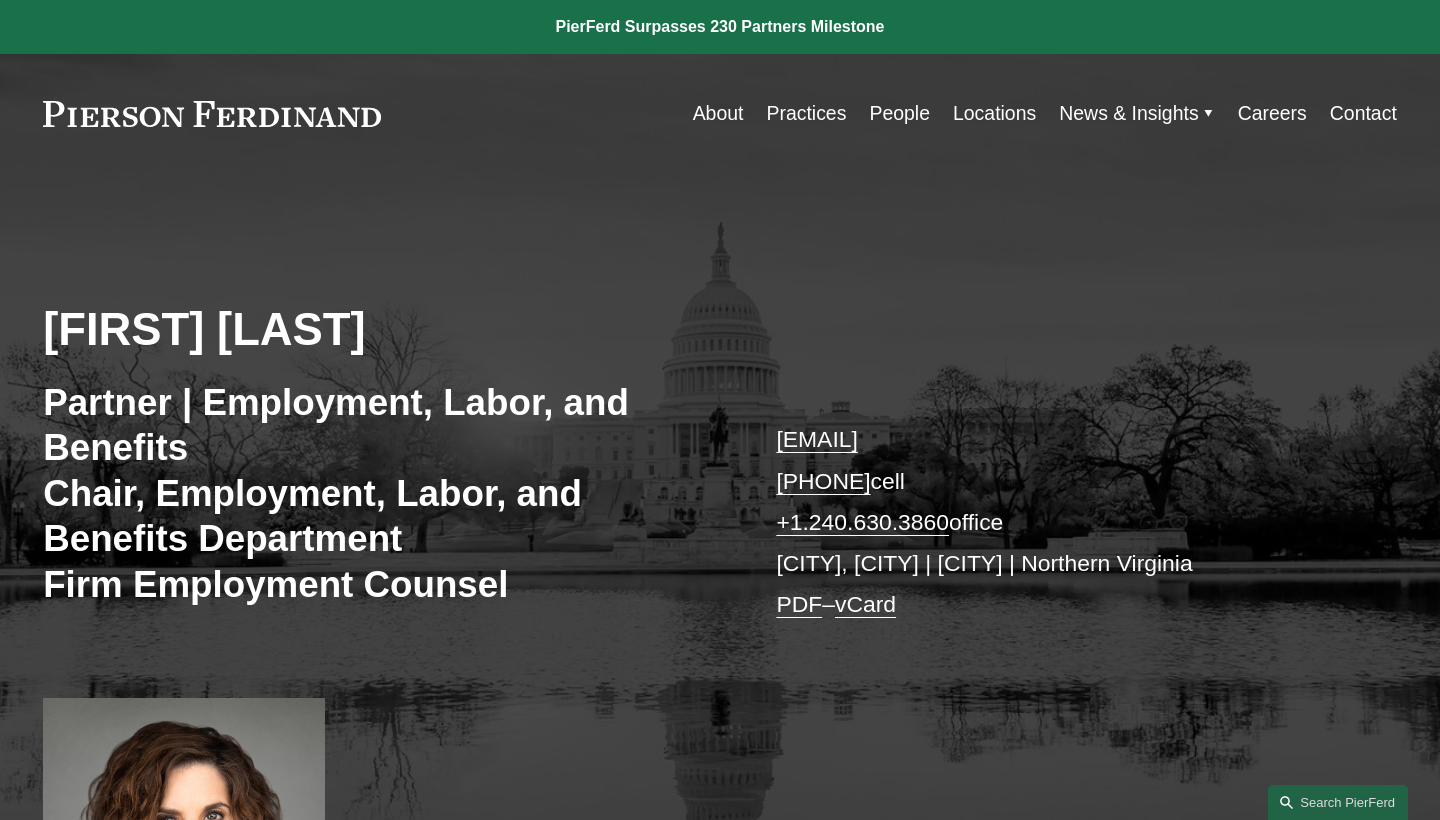 scroll, scrollTop: 0, scrollLeft: 0, axis: both 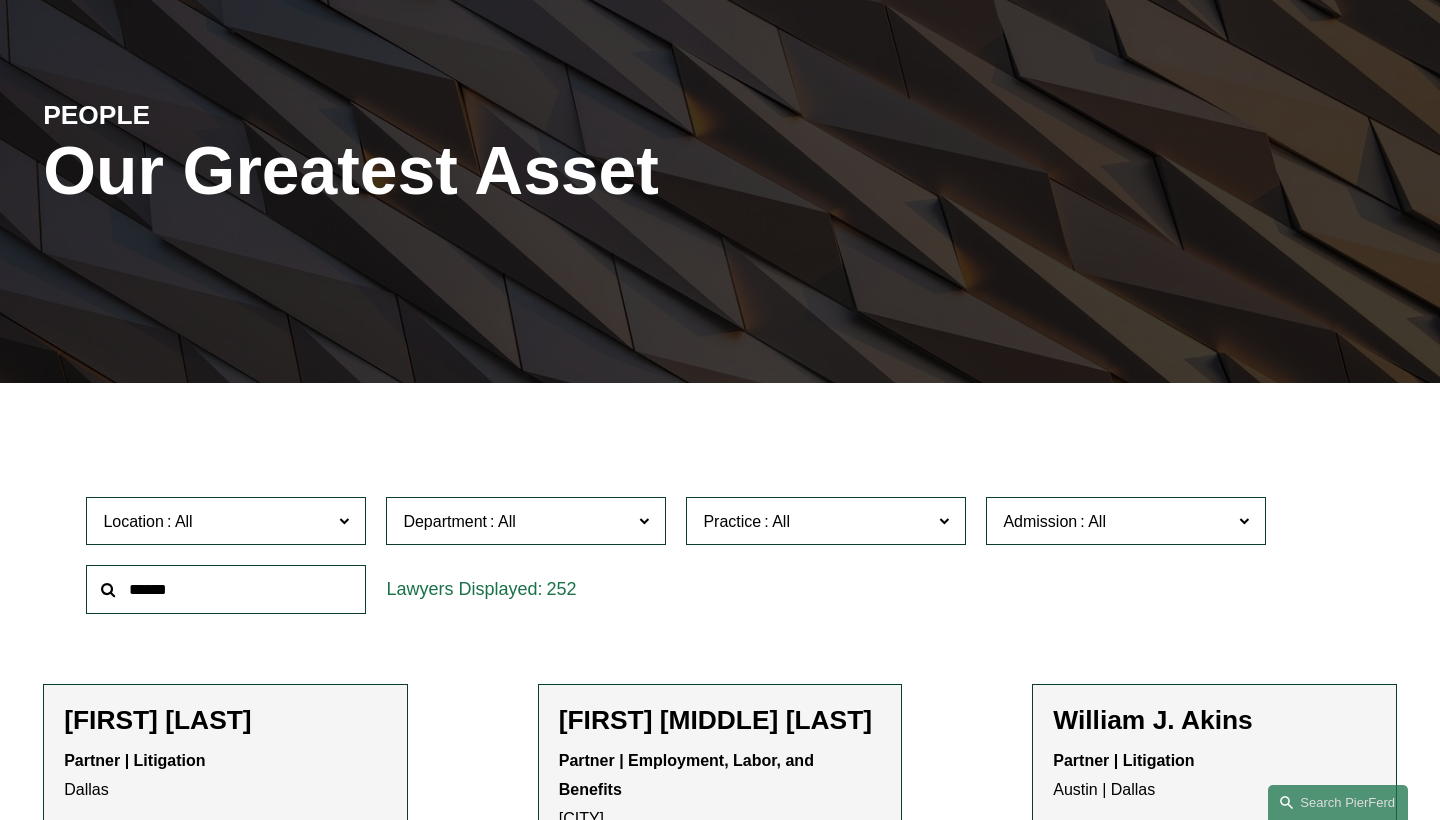 click 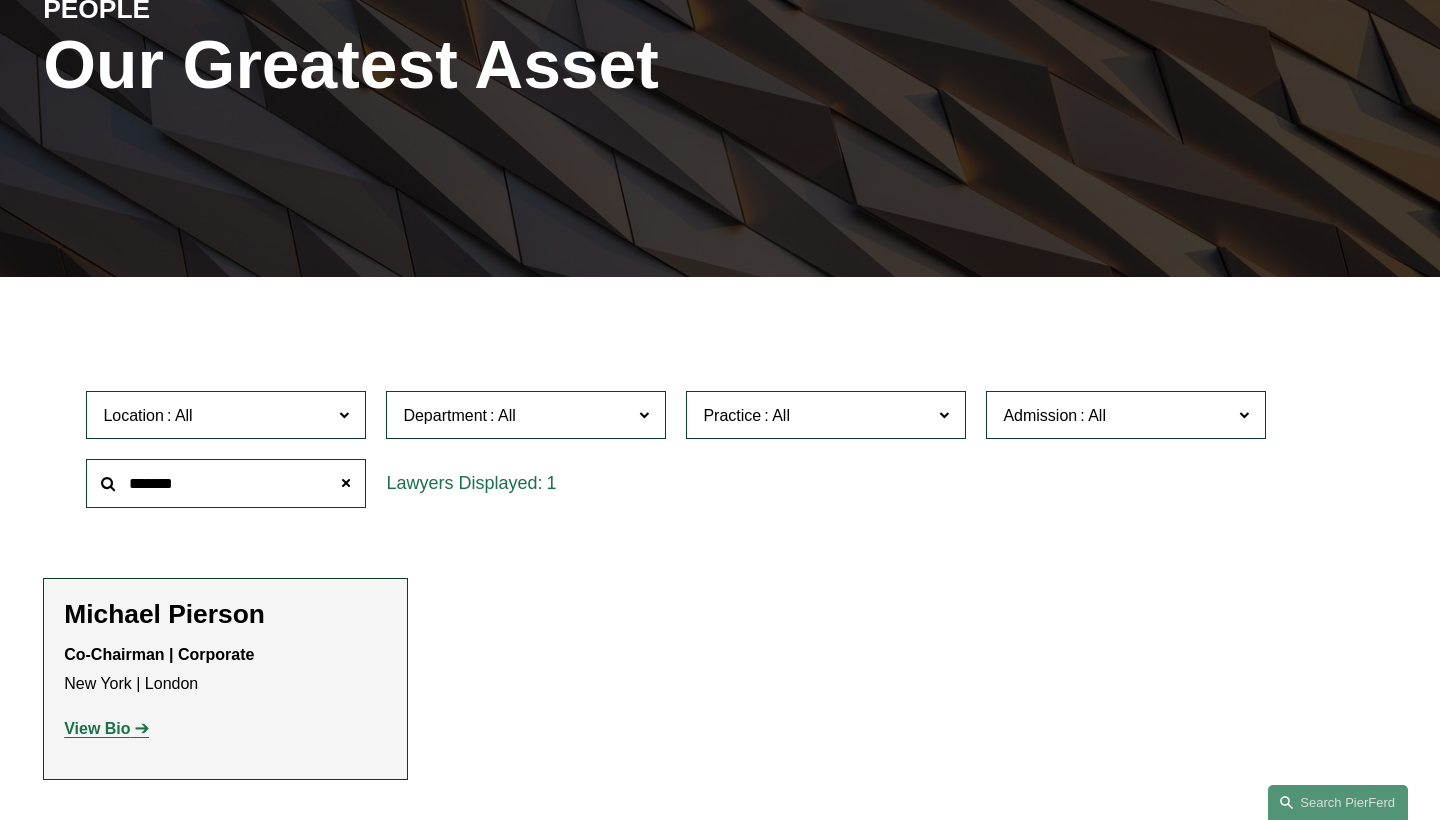 scroll, scrollTop: 423, scrollLeft: 0, axis: vertical 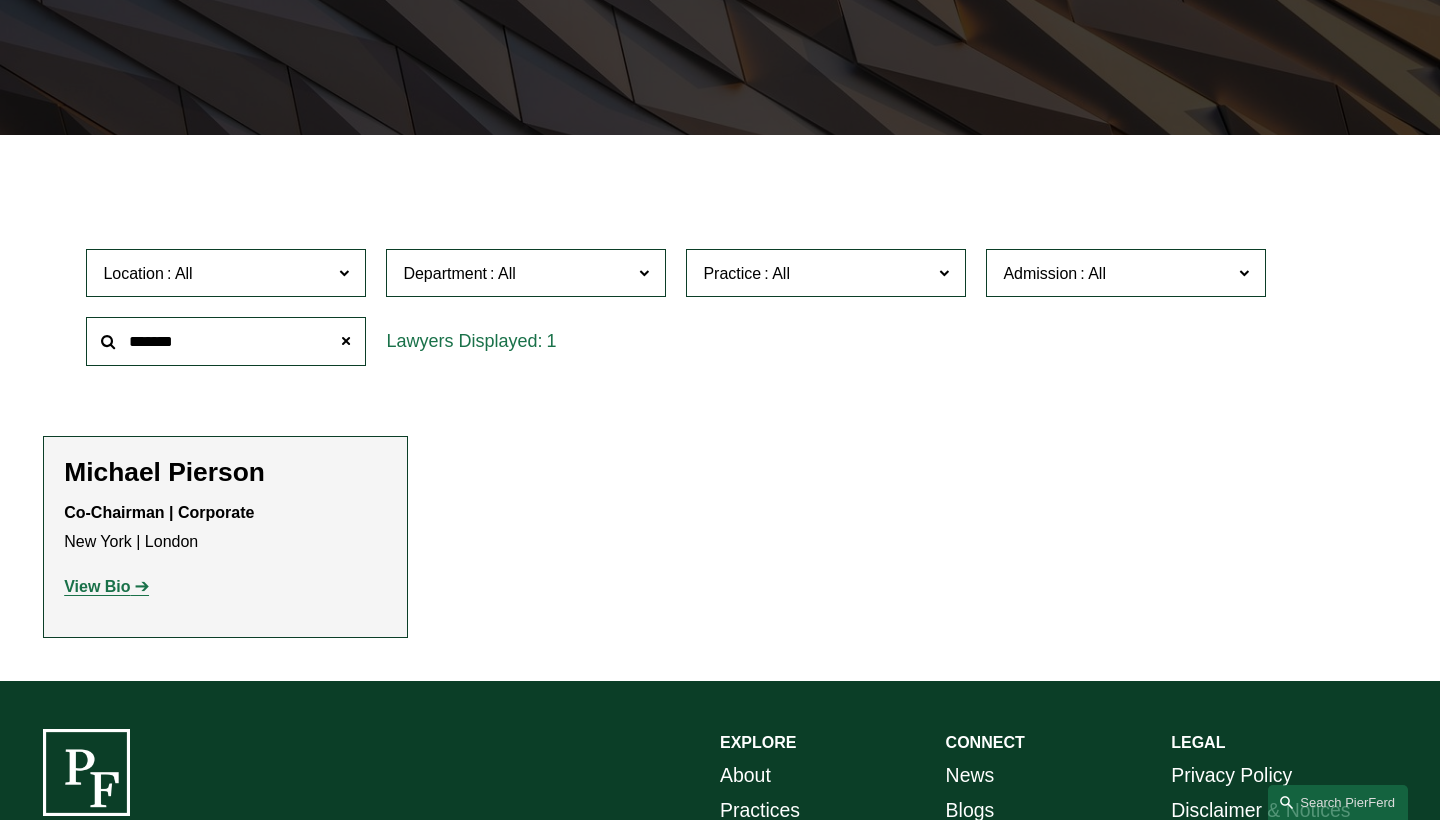 type on "*******" 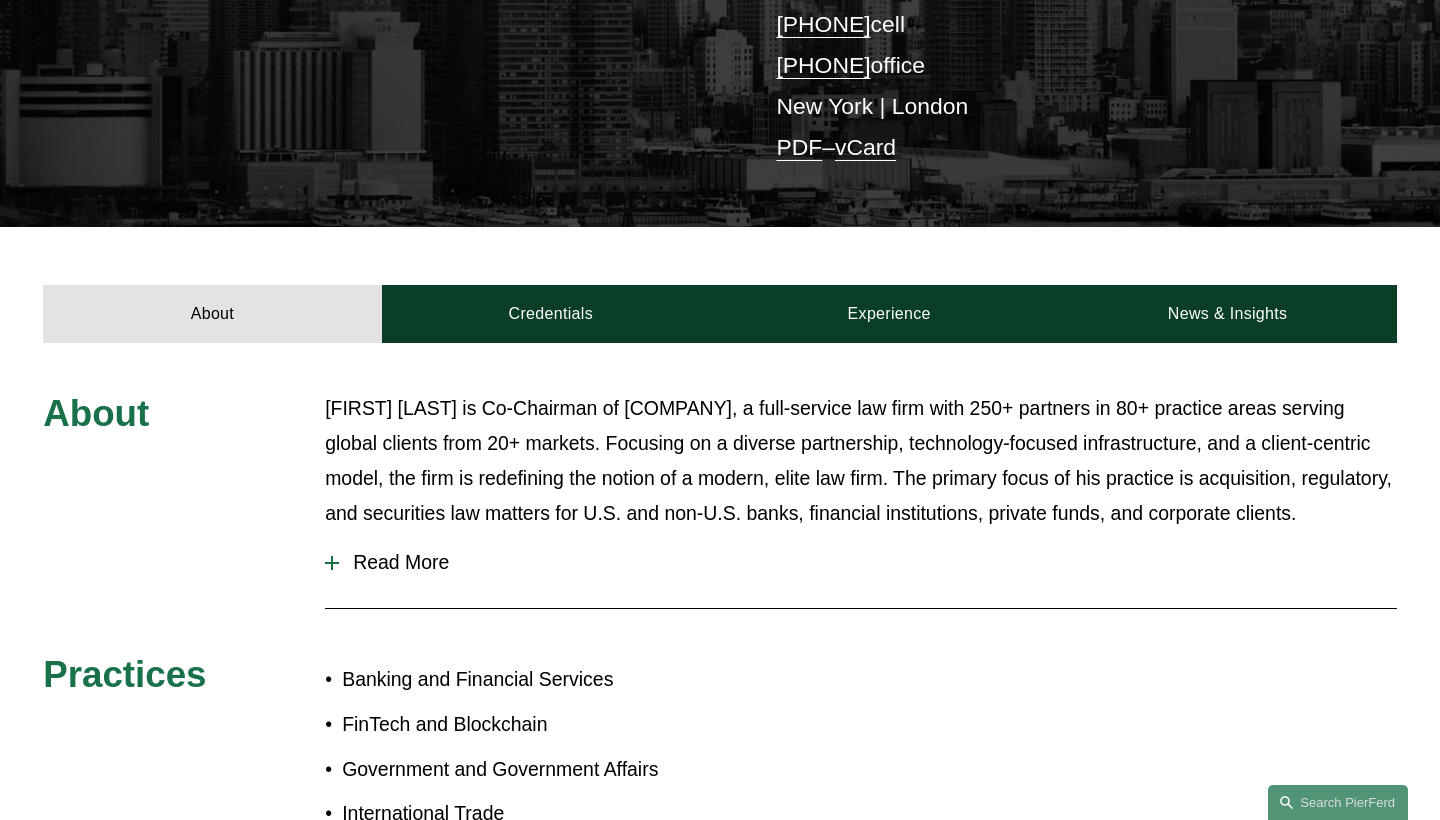 scroll, scrollTop: 501, scrollLeft: 0, axis: vertical 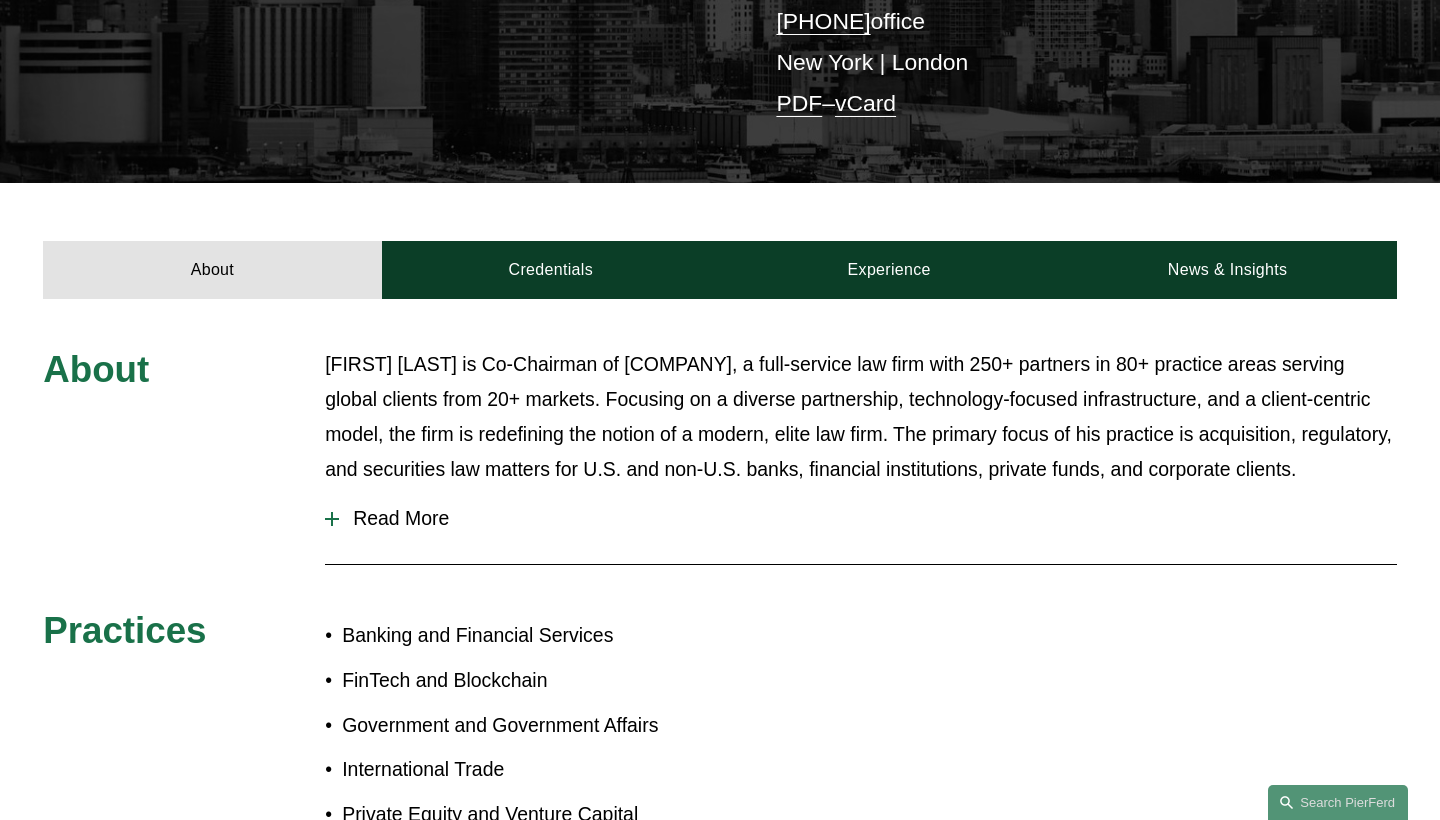 click on "Read More" at bounding box center (868, 518) 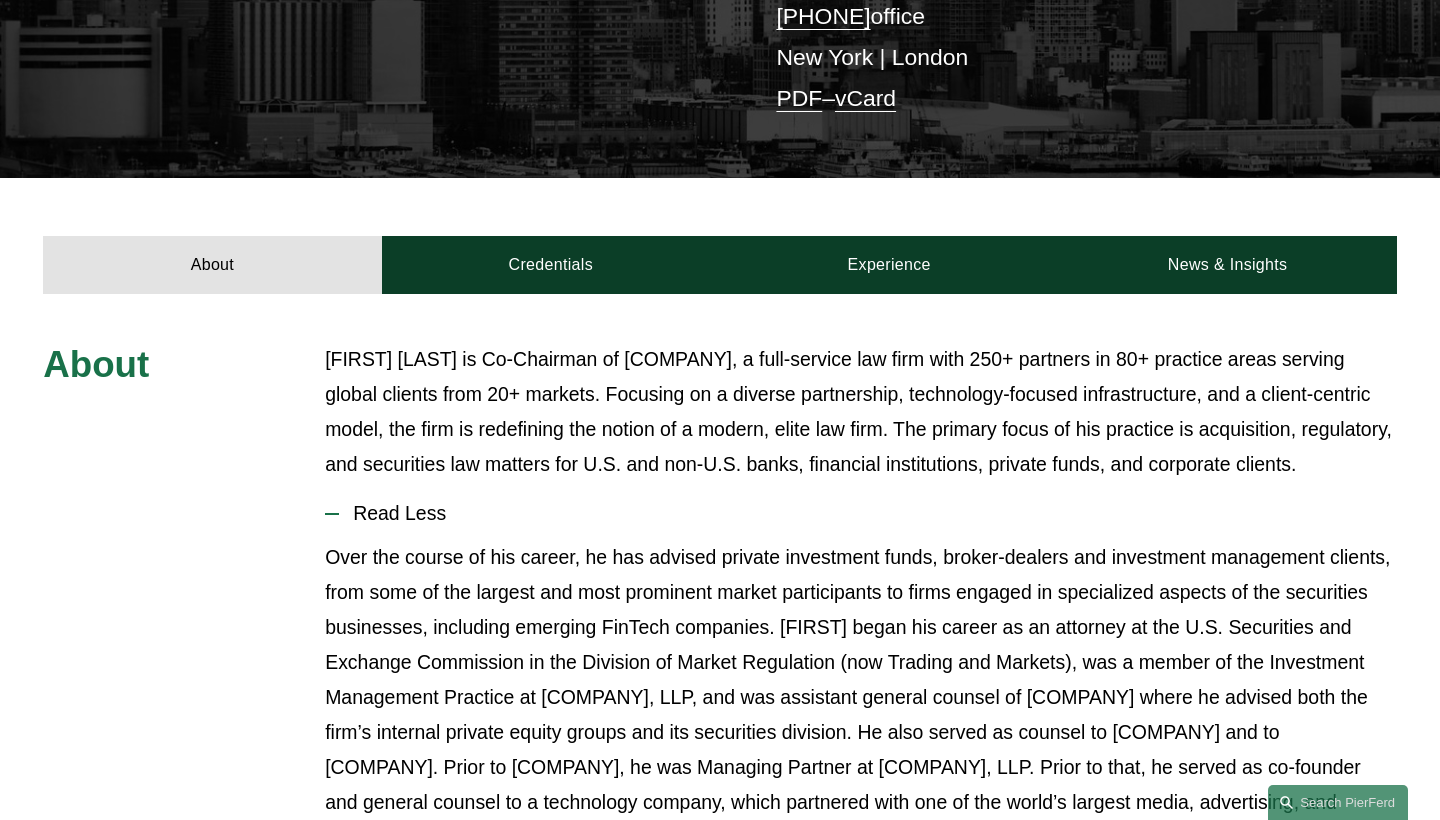 scroll, scrollTop: 496, scrollLeft: 0, axis: vertical 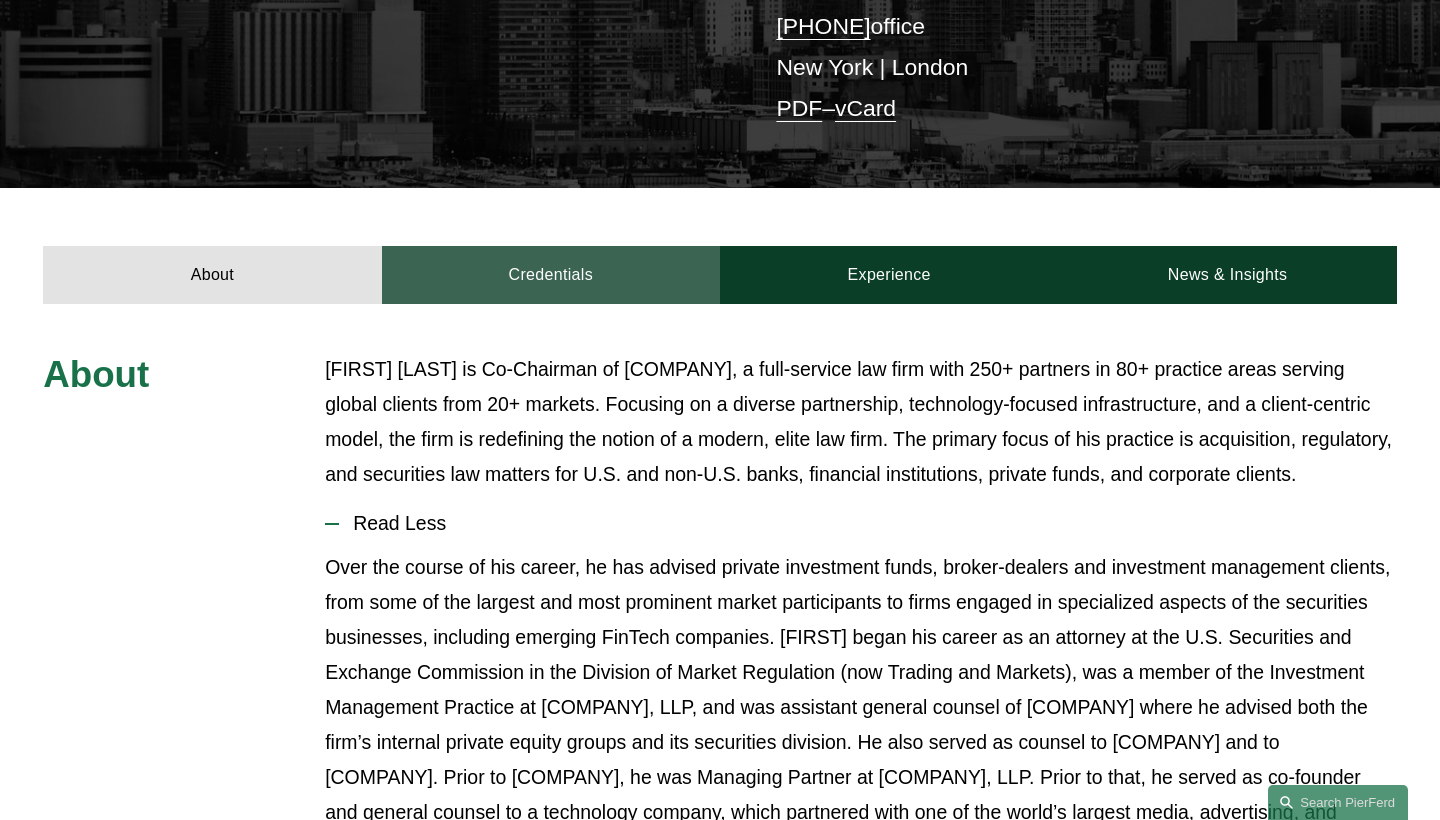 click on "Credentials" at bounding box center (551, 275) 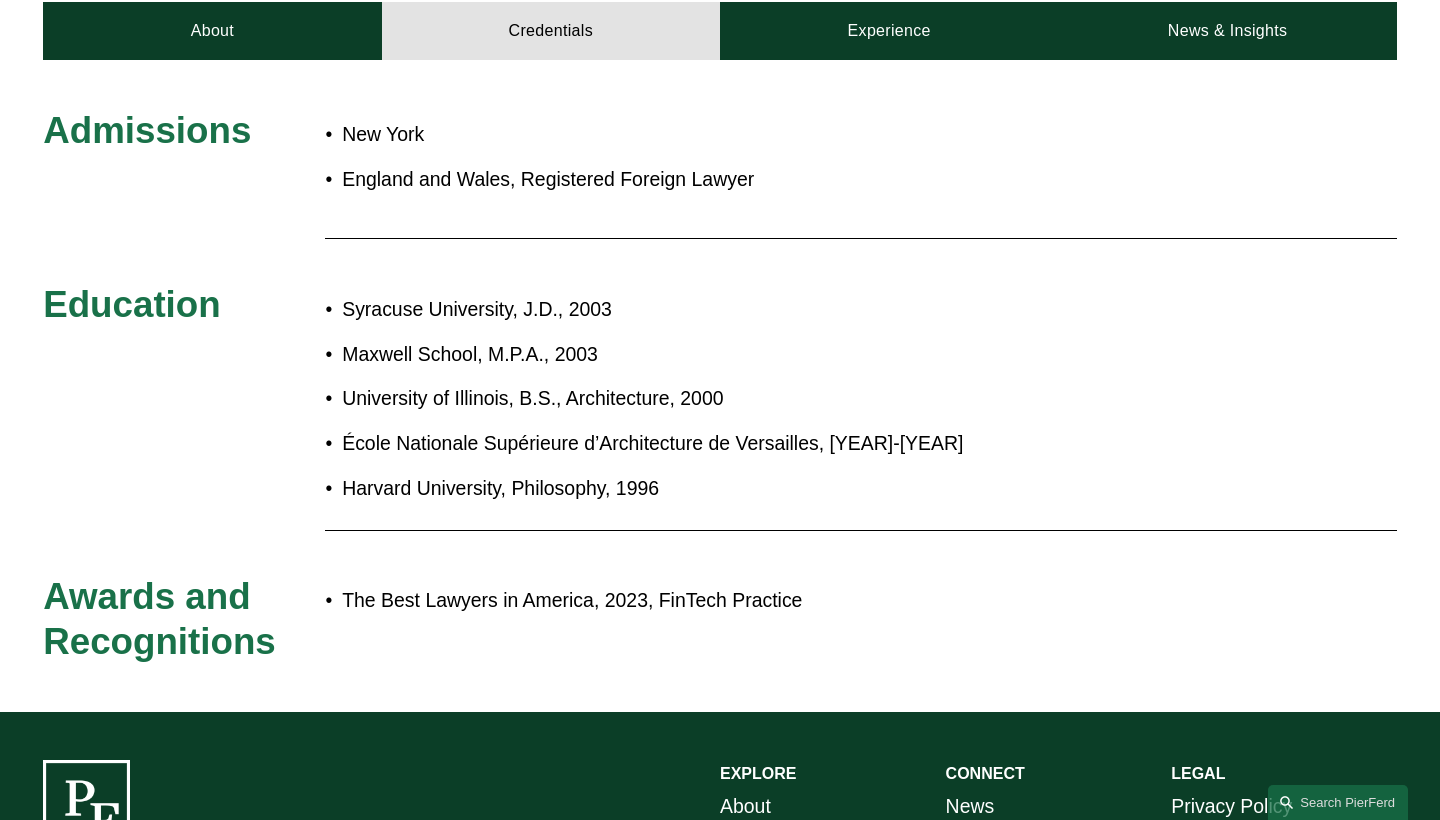 scroll, scrollTop: 738, scrollLeft: 0, axis: vertical 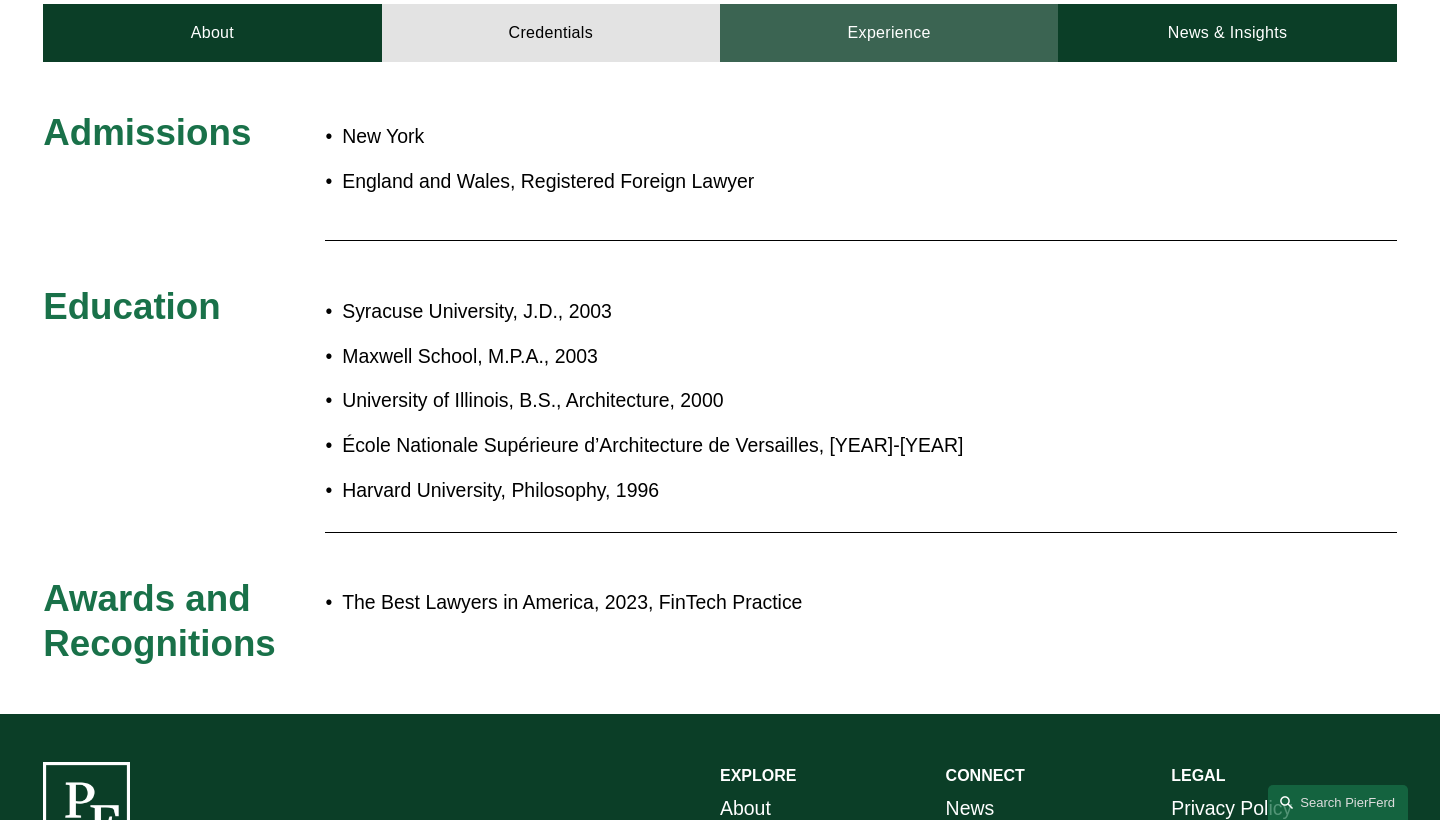click on "Experience" at bounding box center [889, 33] 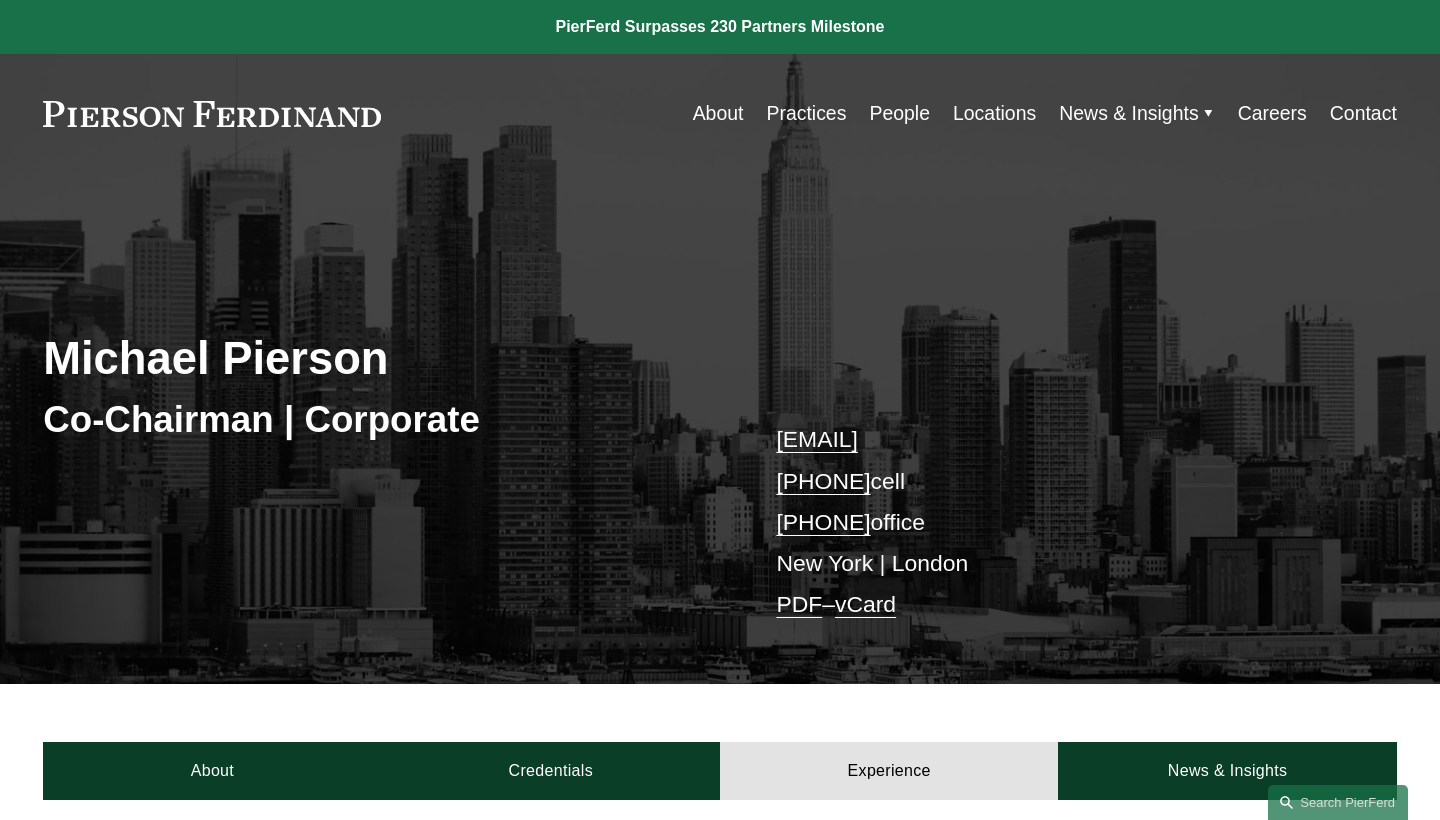 scroll, scrollTop: 0, scrollLeft: 0, axis: both 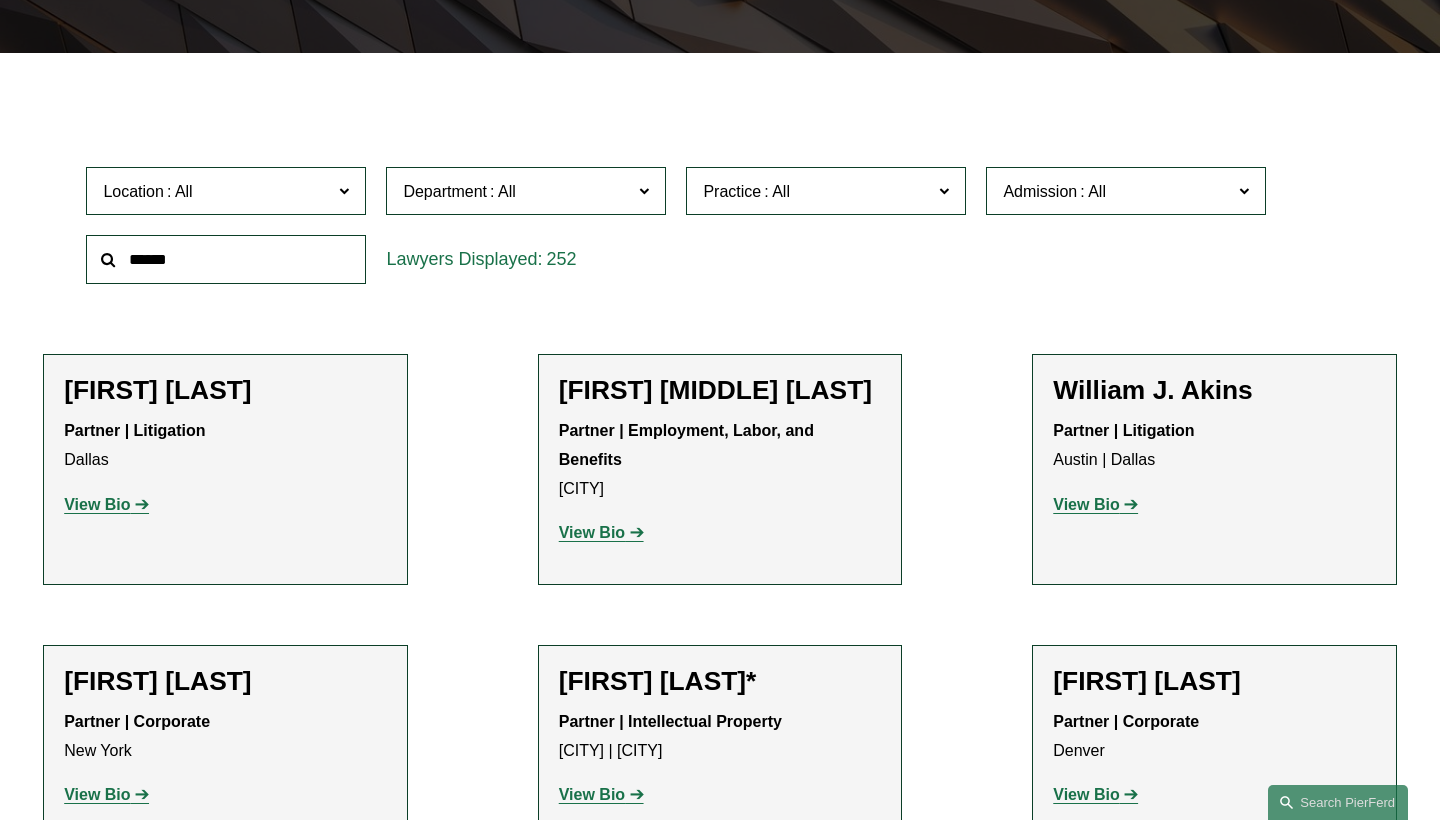 click 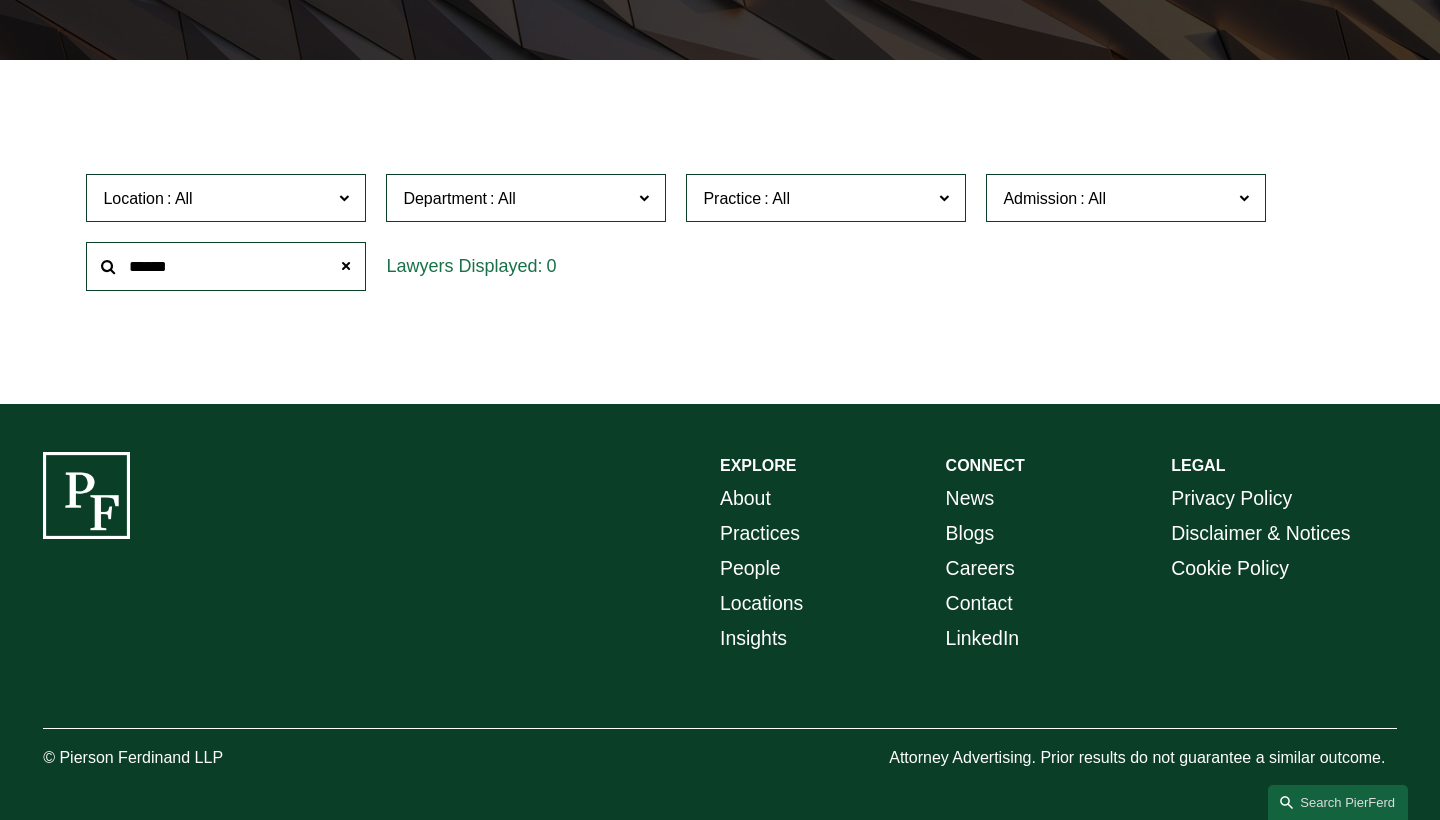 scroll, scrollTop: 497, scrollLeft: 0, axis: vertical 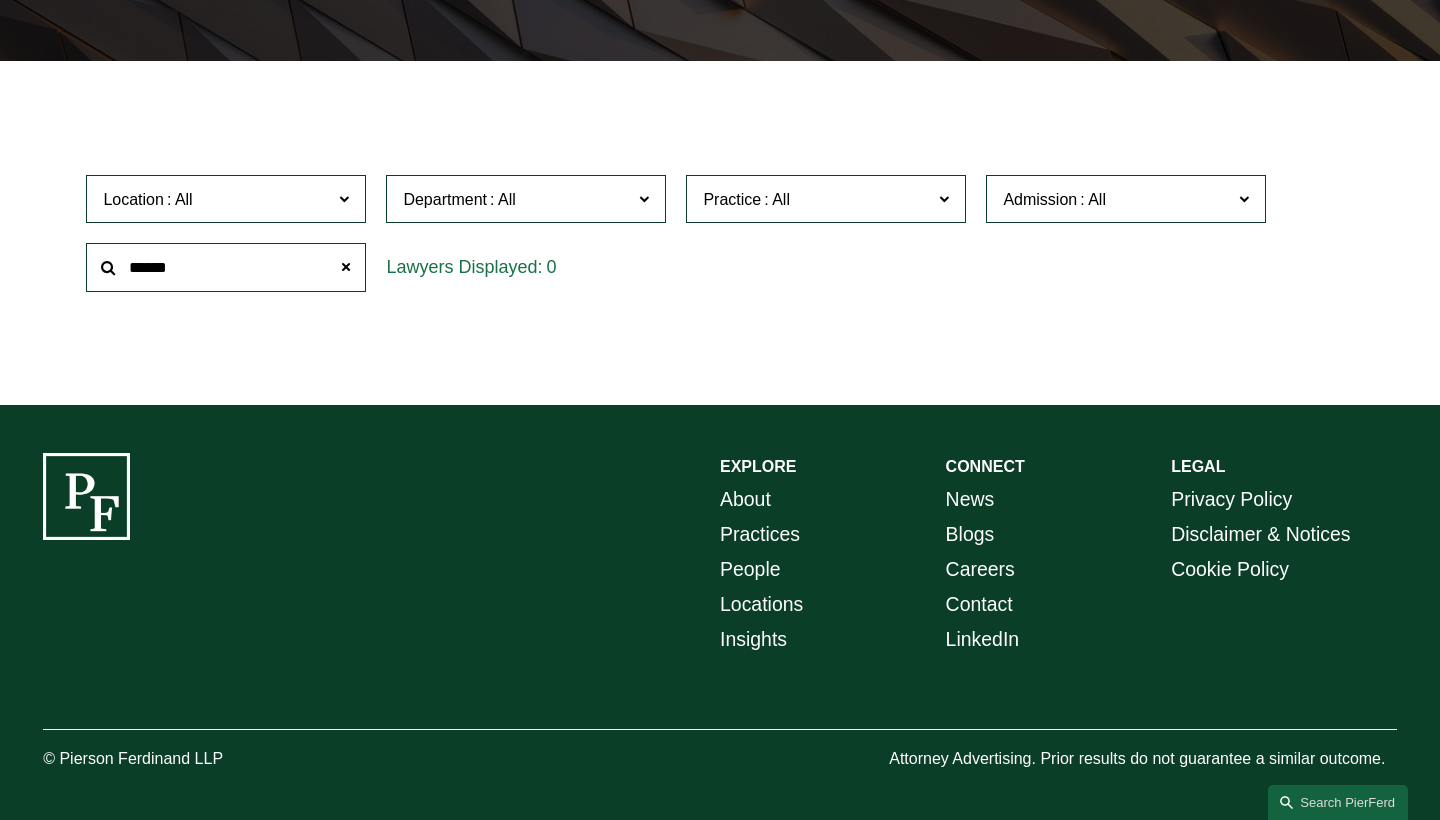 type on "*******" 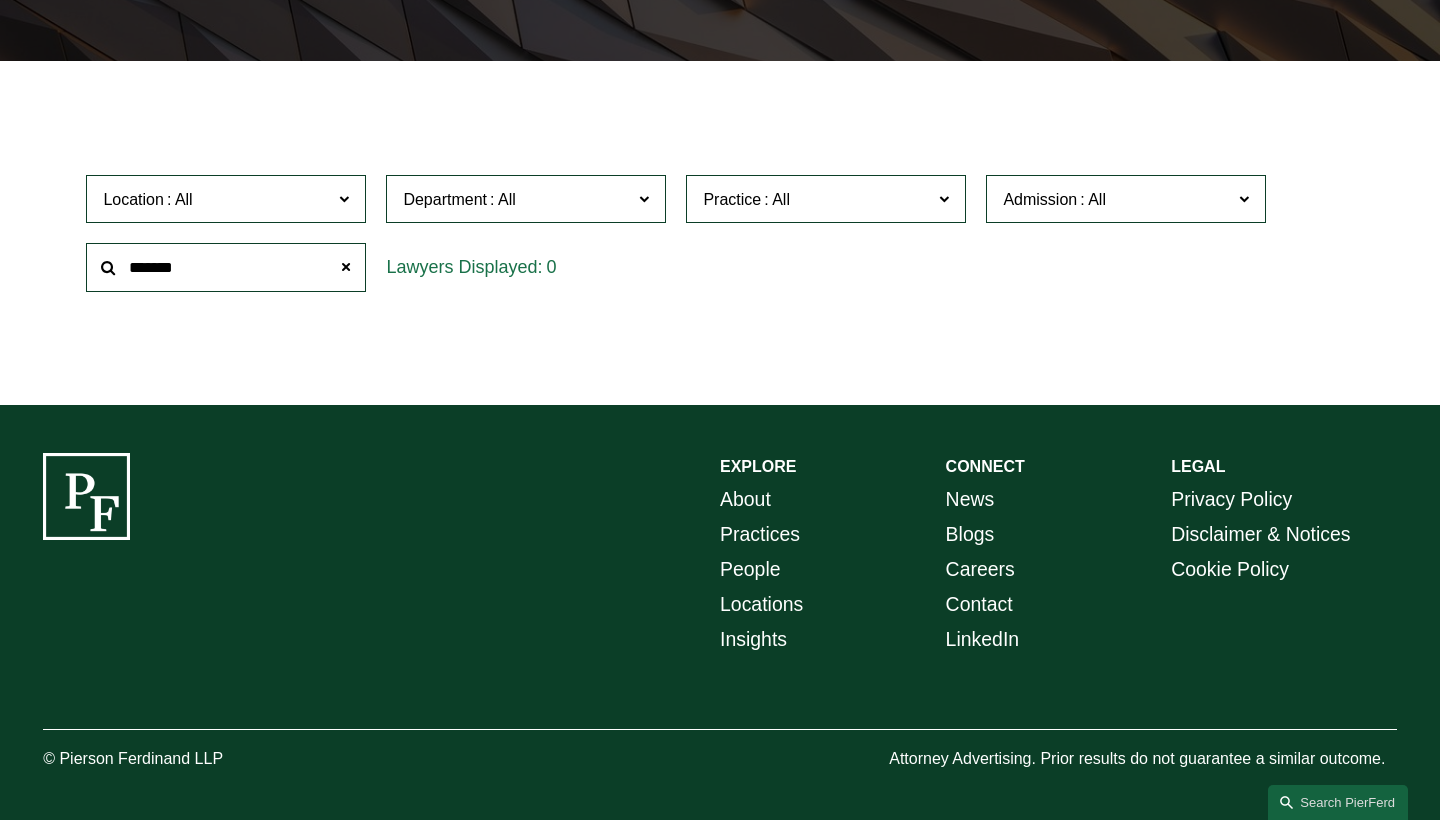 click on "*******" 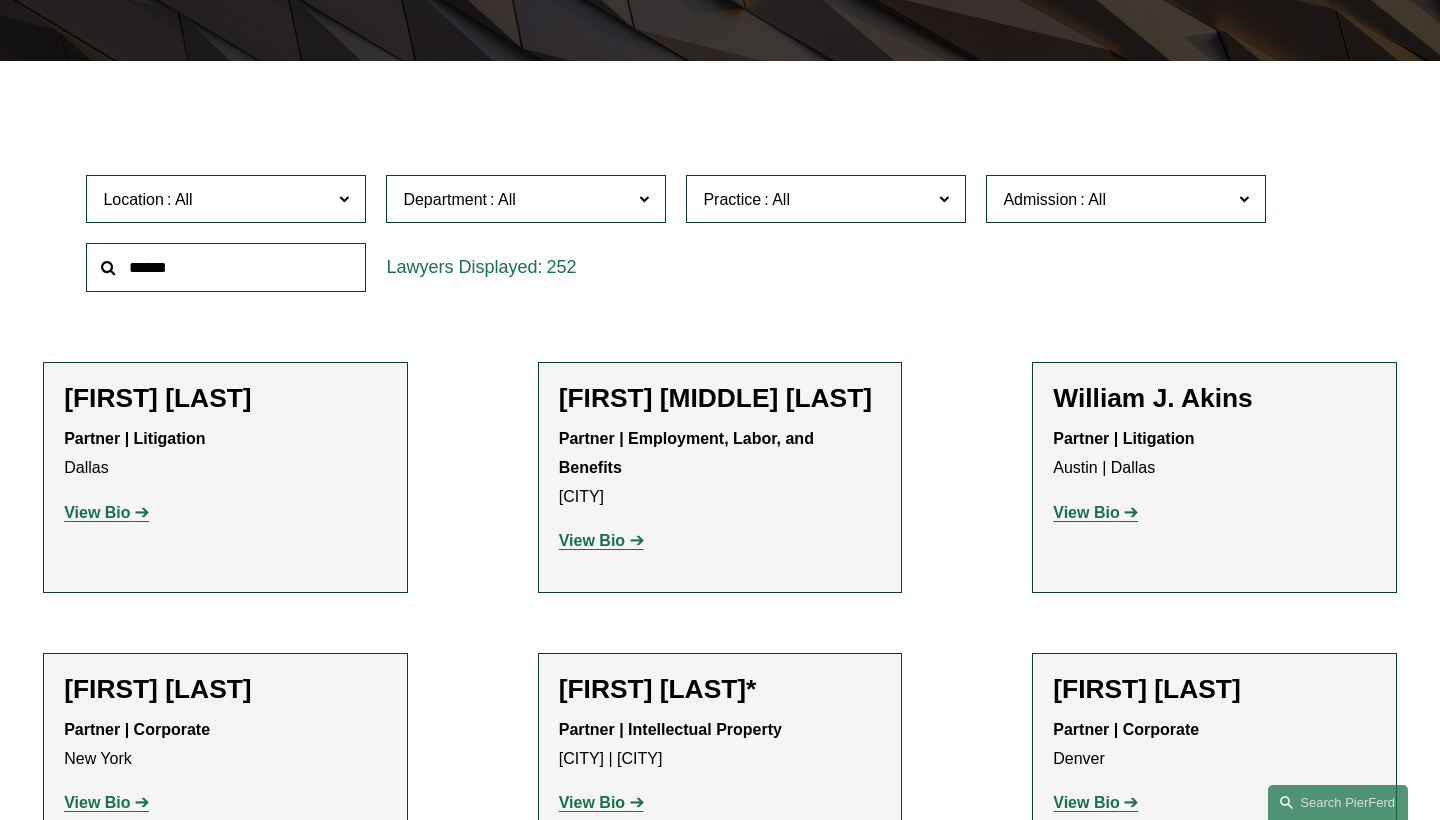 type 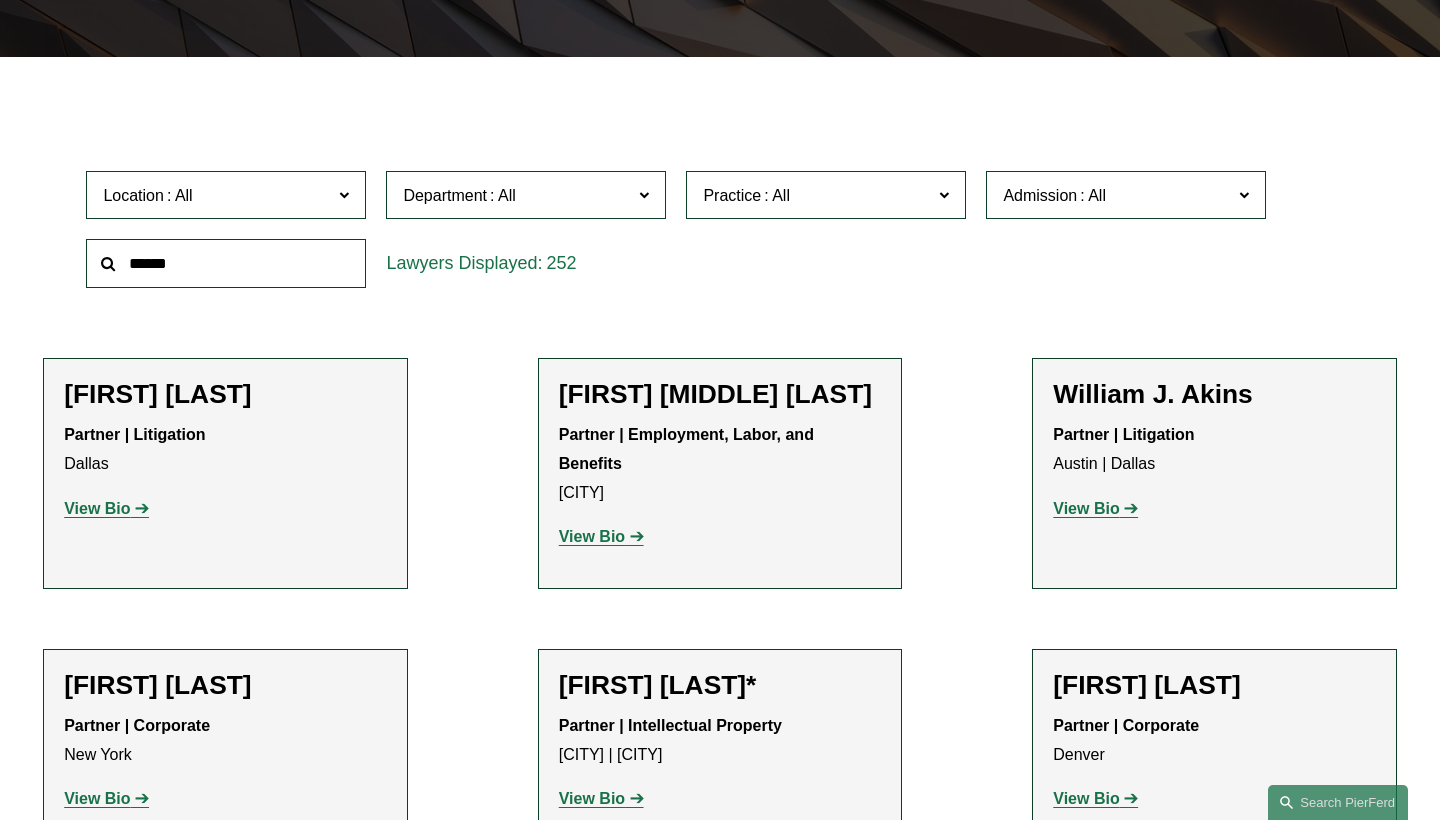 scroll, scrollTop: 586, scrollLeft: 0, axis: vertical 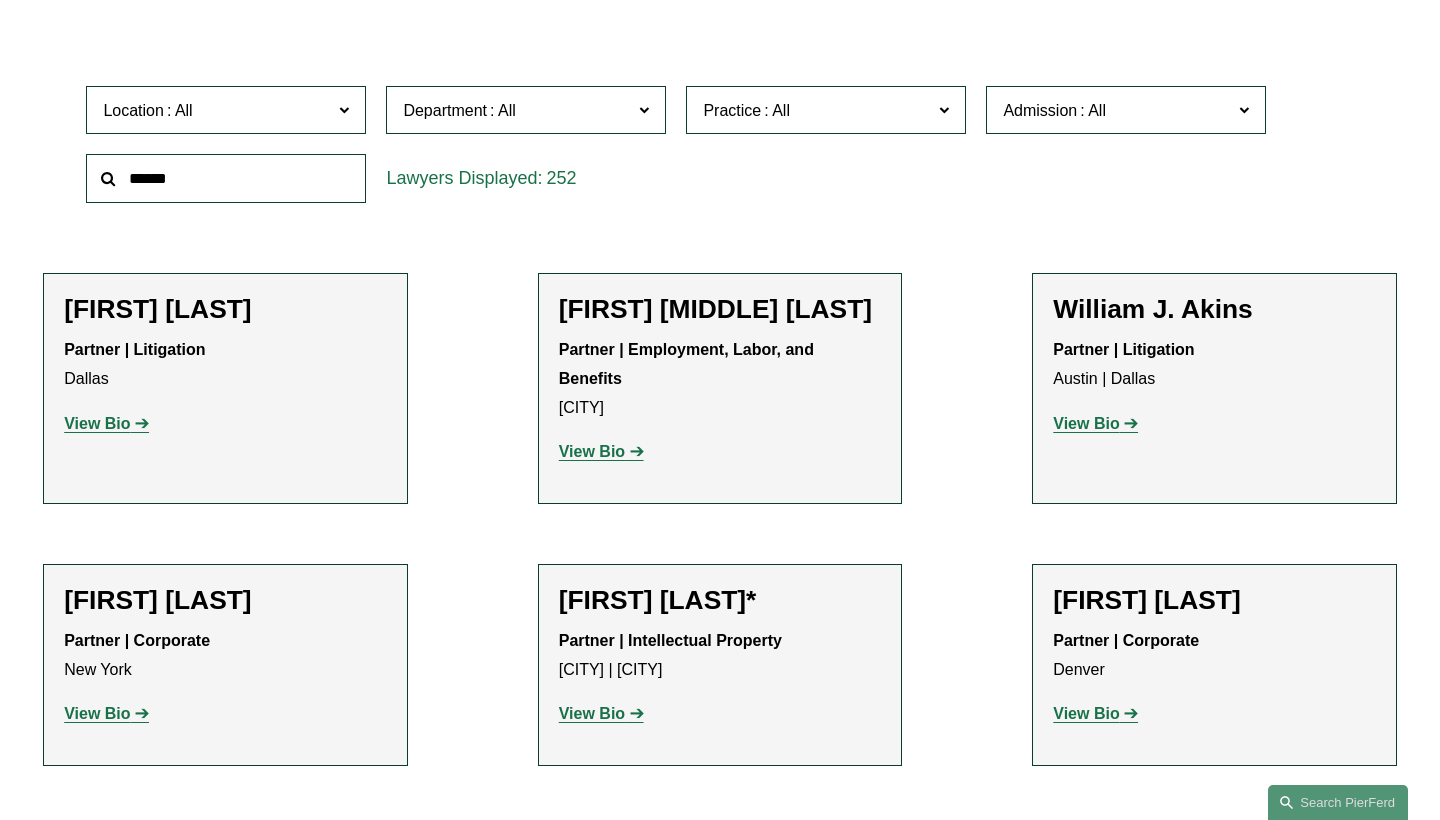 click on "Washington, D.C." 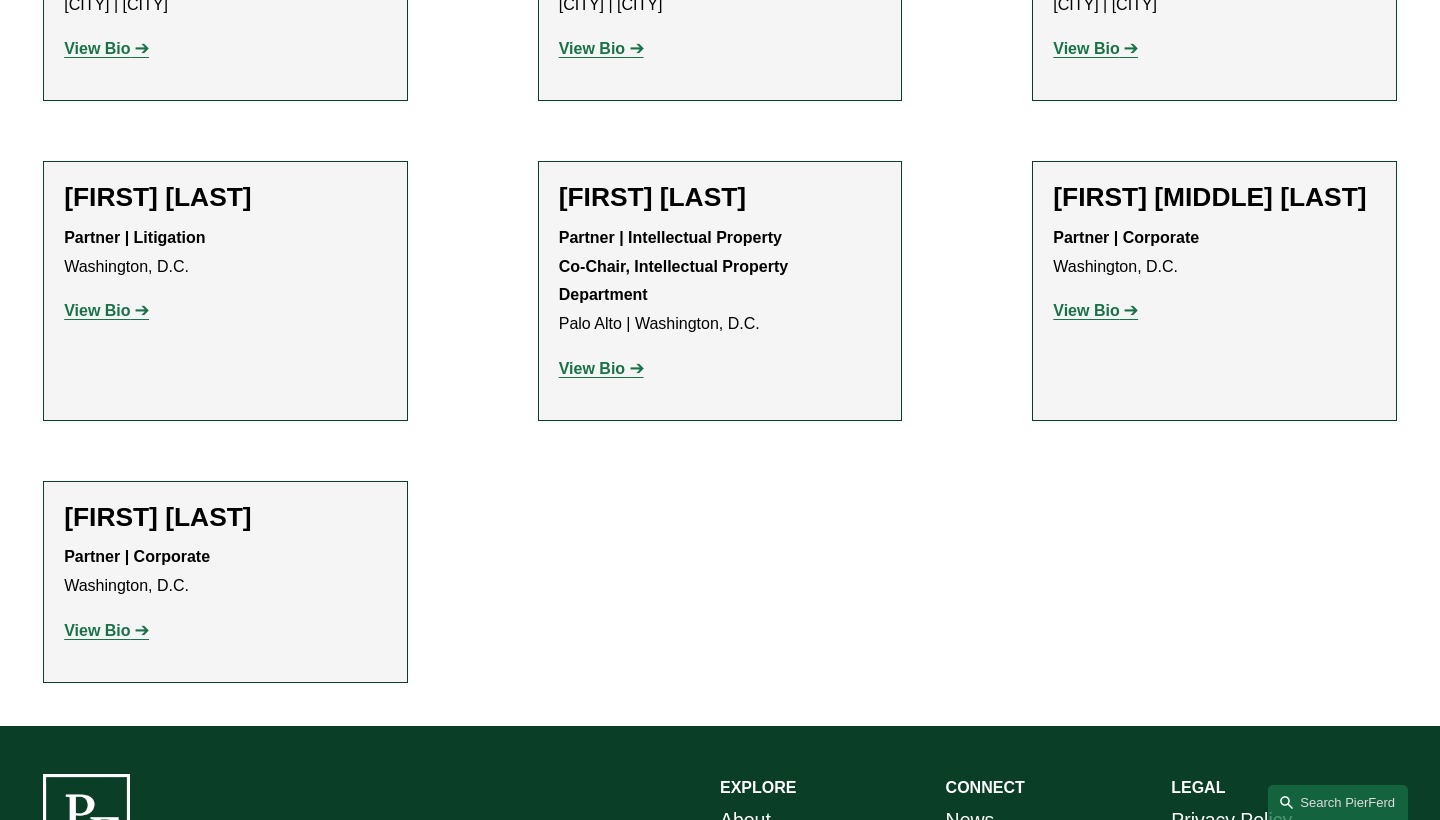 scroll, scrollTop: 2215, scrollLeft: 0, axis: vertical 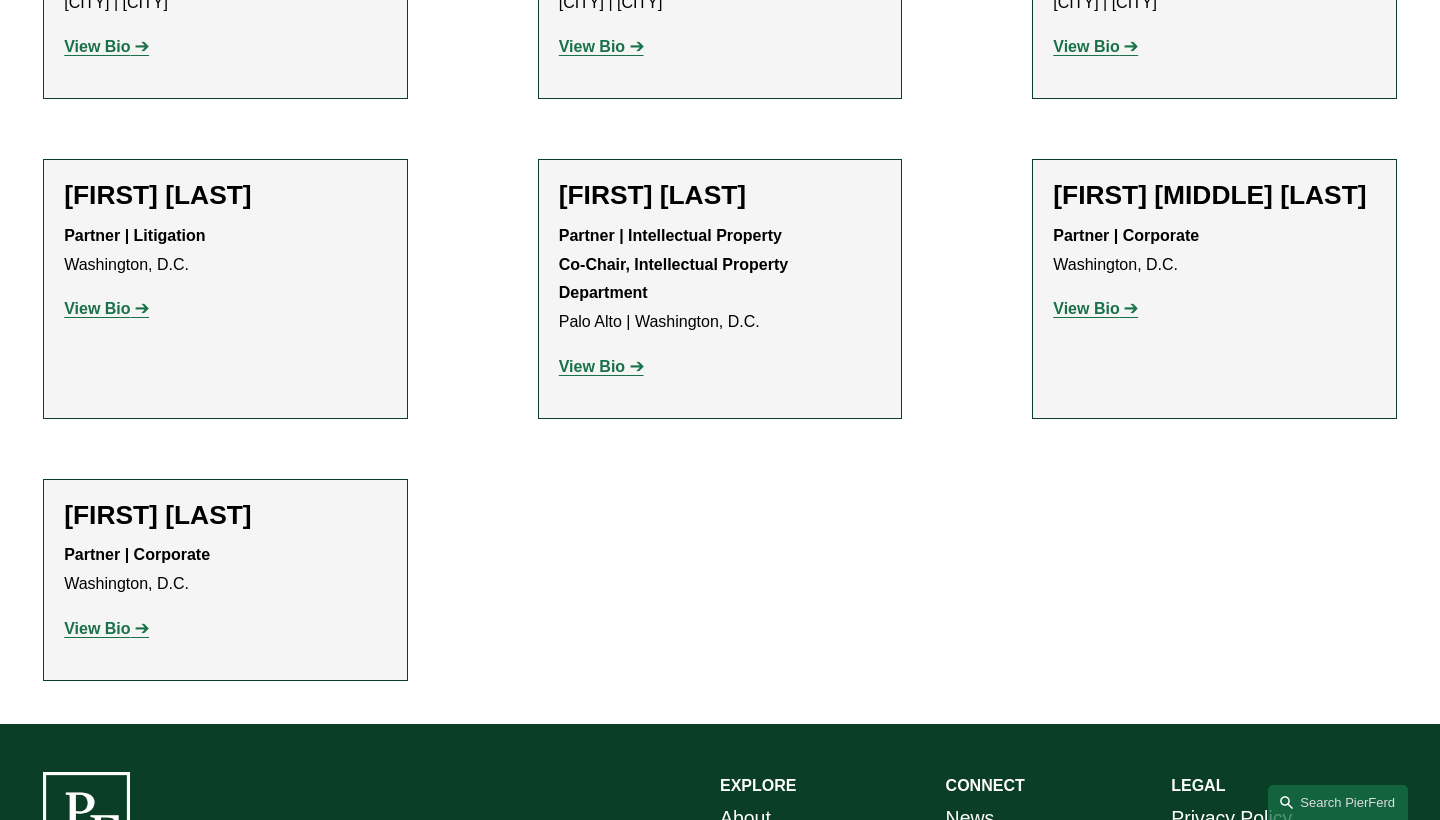 click on "View Bio" 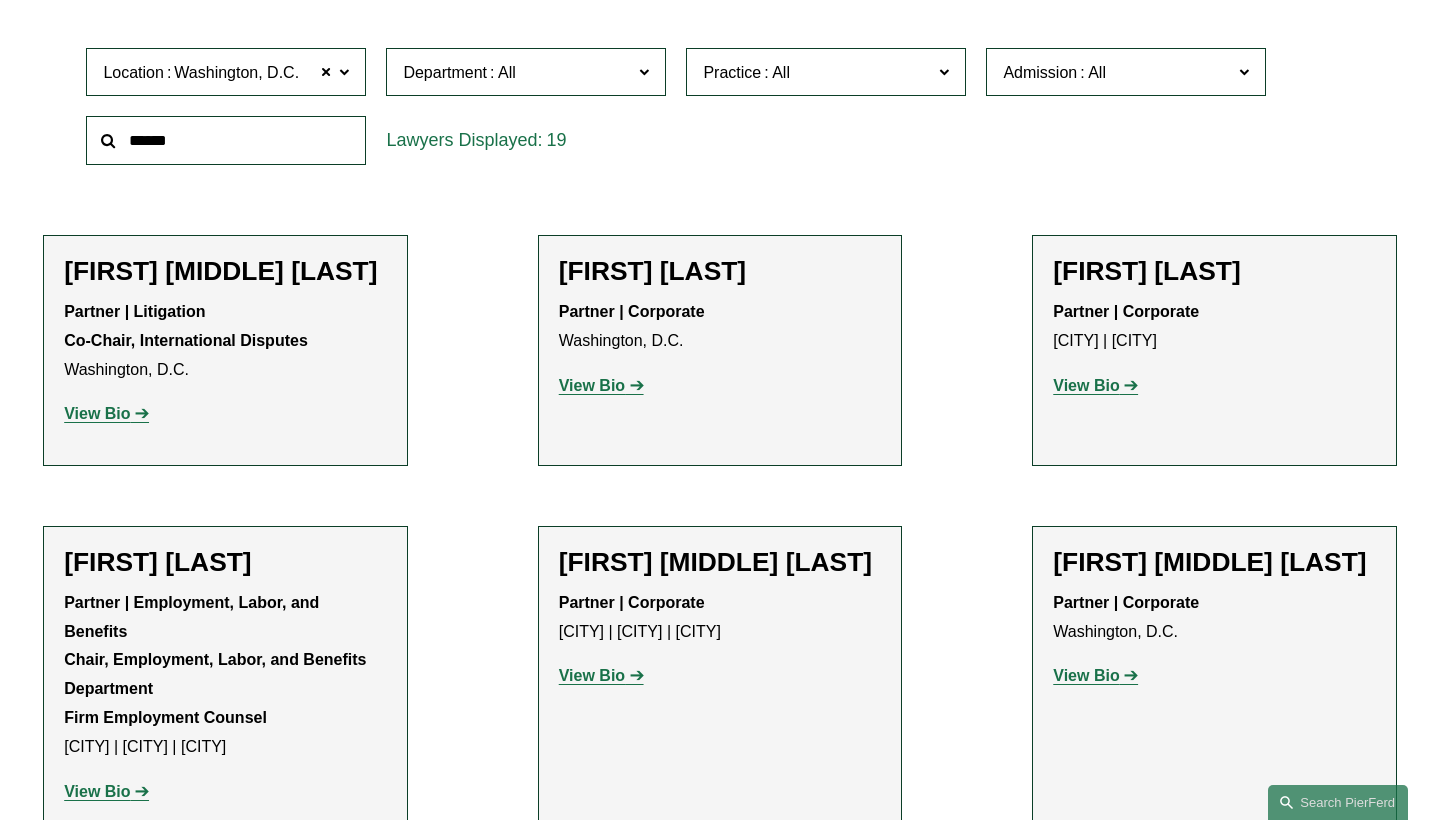 scroll, scrollTop: 613, scrollLeft: 0, axis: vertical 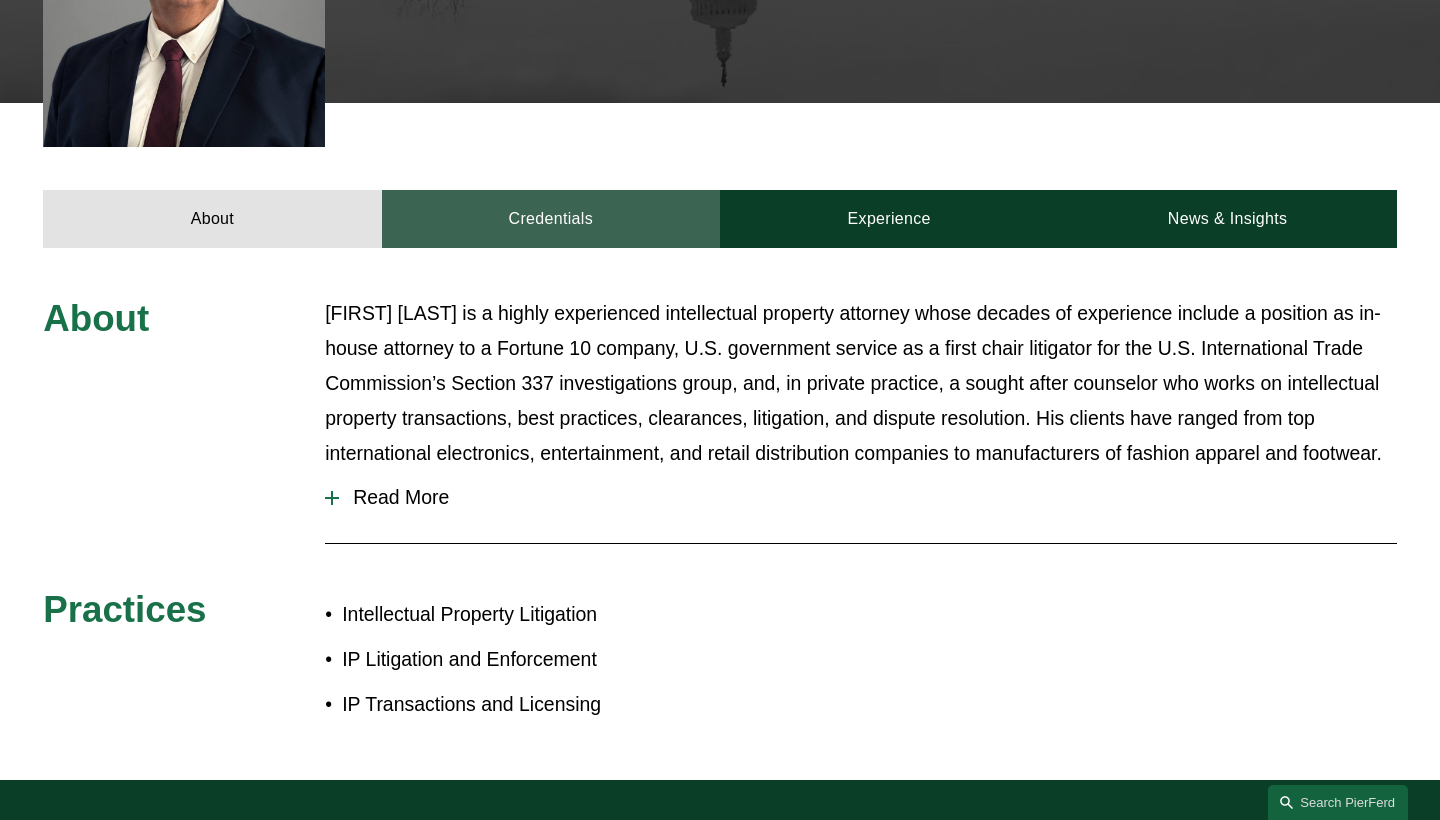 click on "Credentials" at bounding box center [551, 219] 